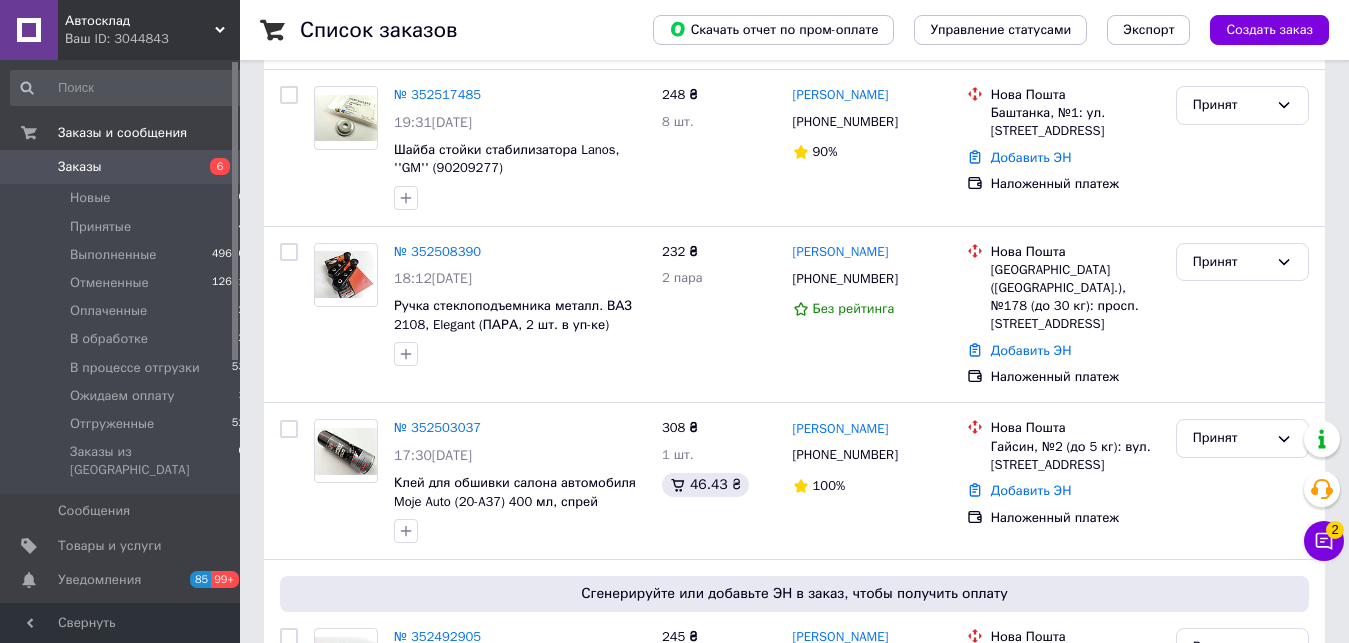 scroll, scrollTop: 408, scrollLeft: 0, axis: vertical 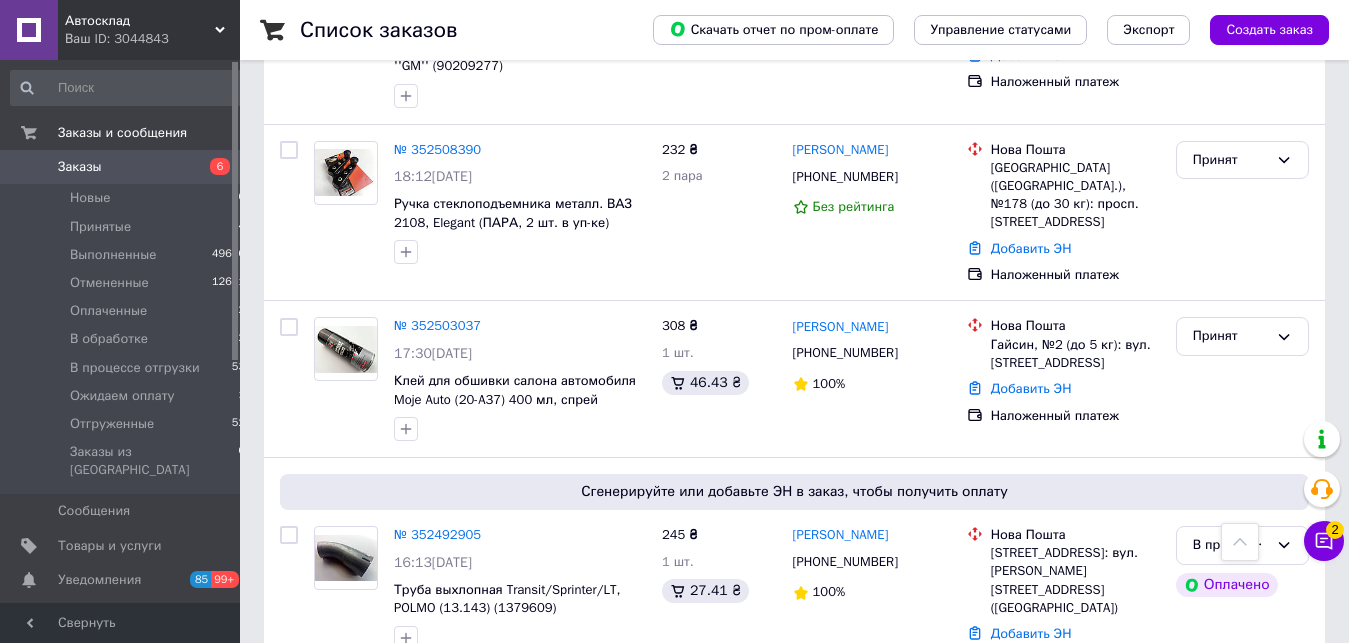 click on "Заказы" at bounding box center [80, 167] 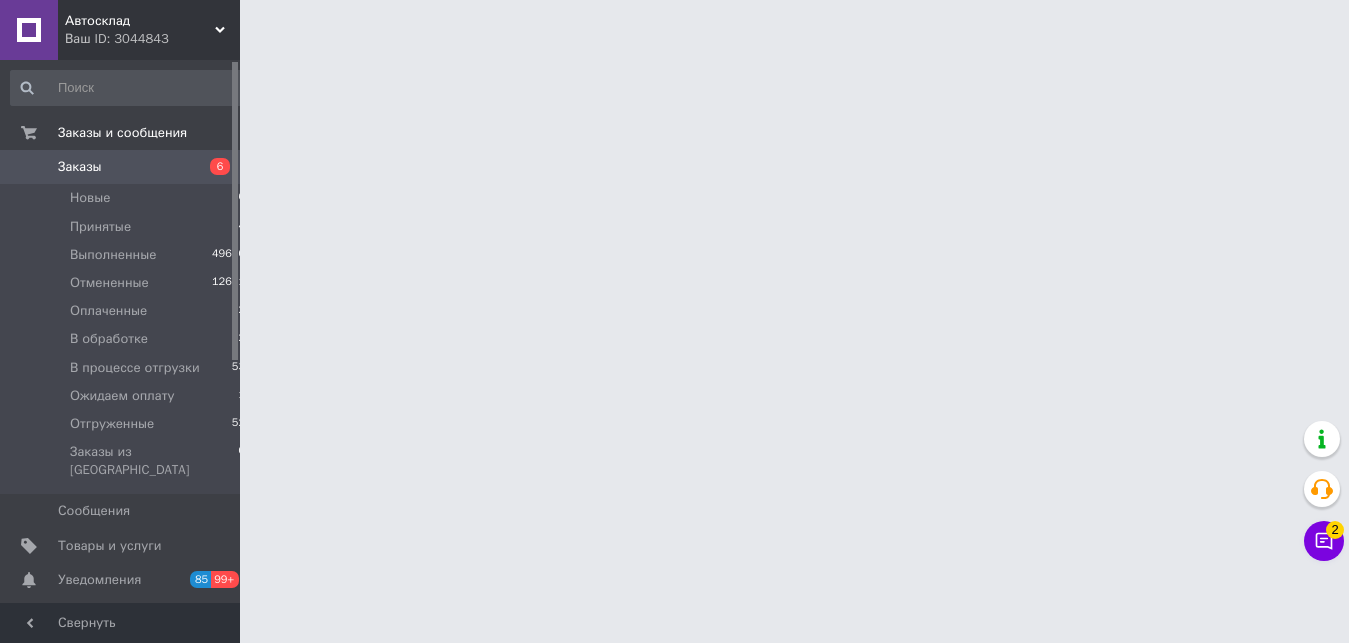 scroll, scrollTop: 0, scrollLeft: 0, axis: both 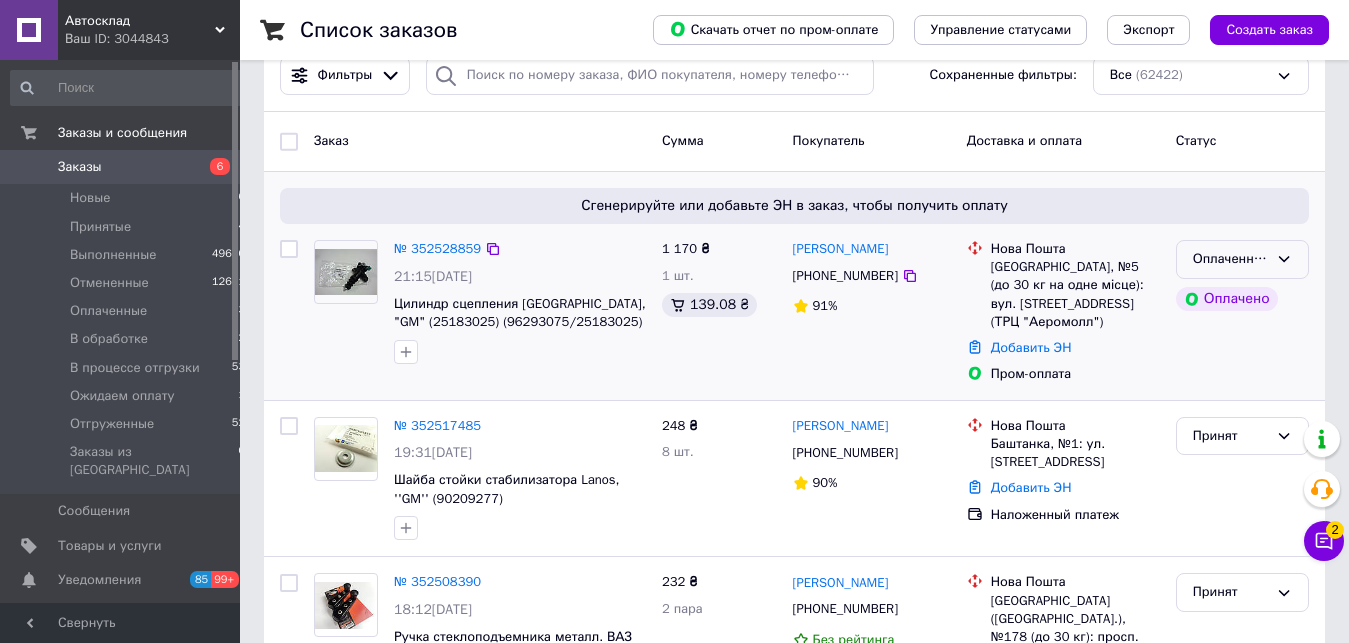 click 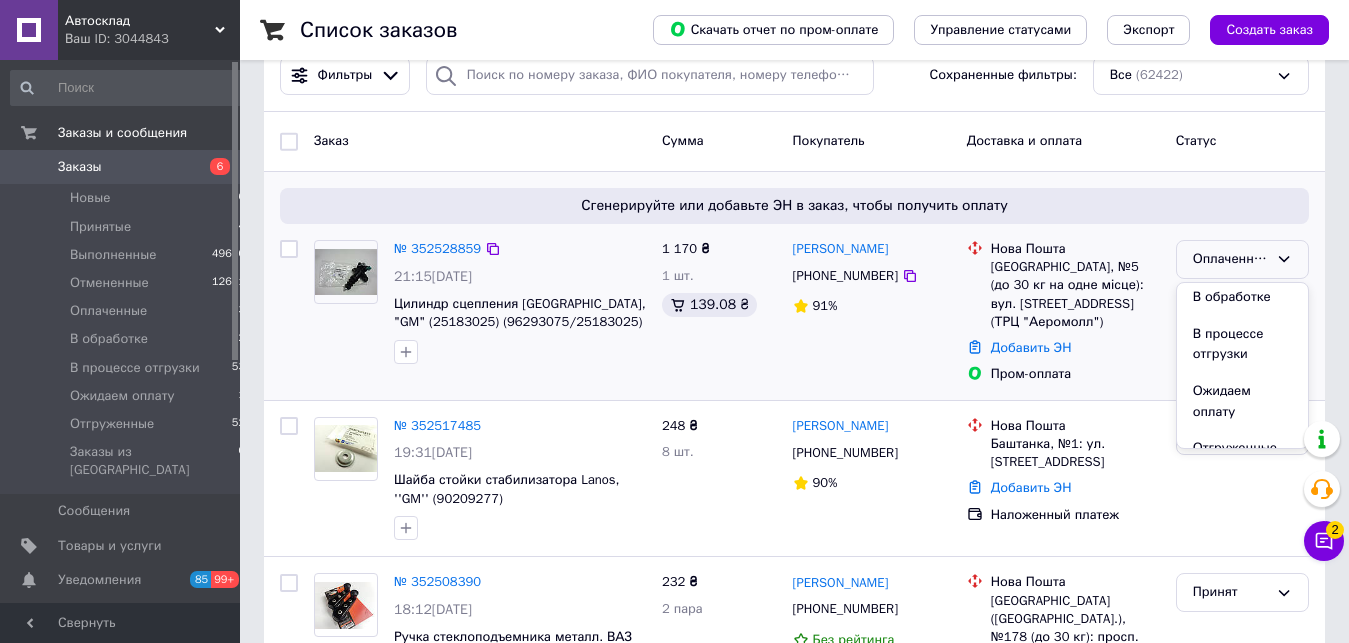 scroll, scrollTop: 132, scrollLeft: 0, axis: vertical 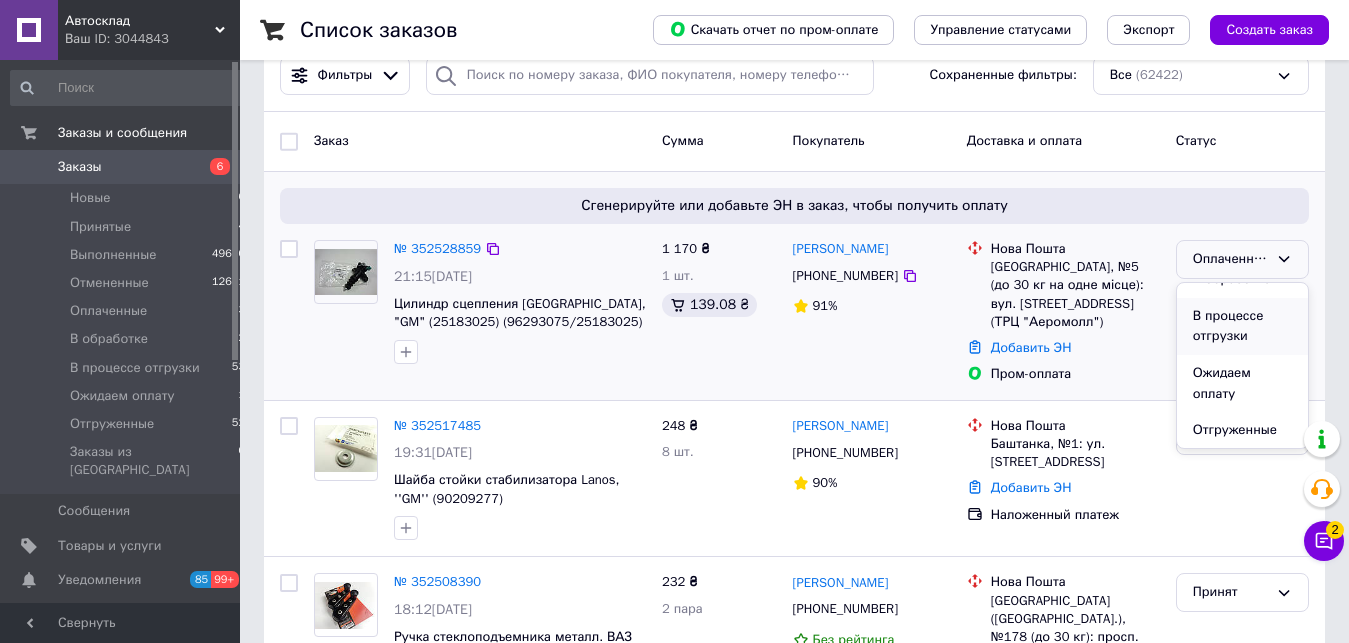 click on "В процессе отгрузки" at bounding box center (1242, 326) 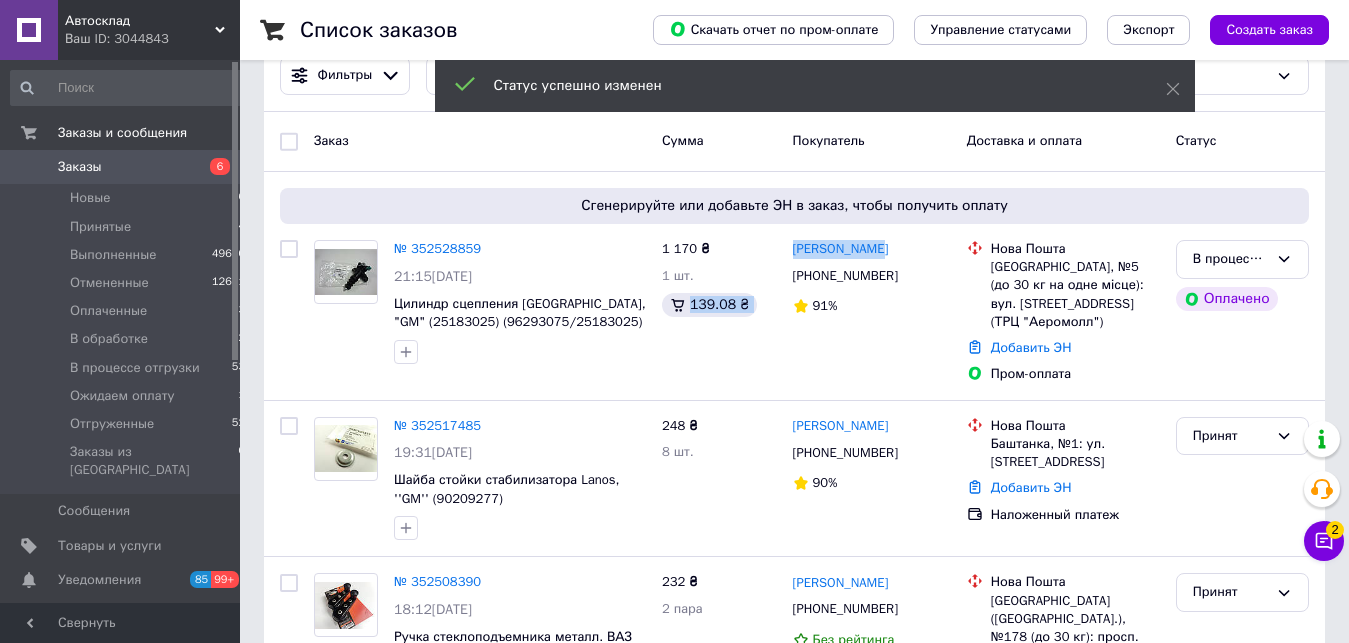 drag, startPoint x: 784, startPoint y: 228, endPoint x: 799, endPoint y: 238, distance: 18.027756 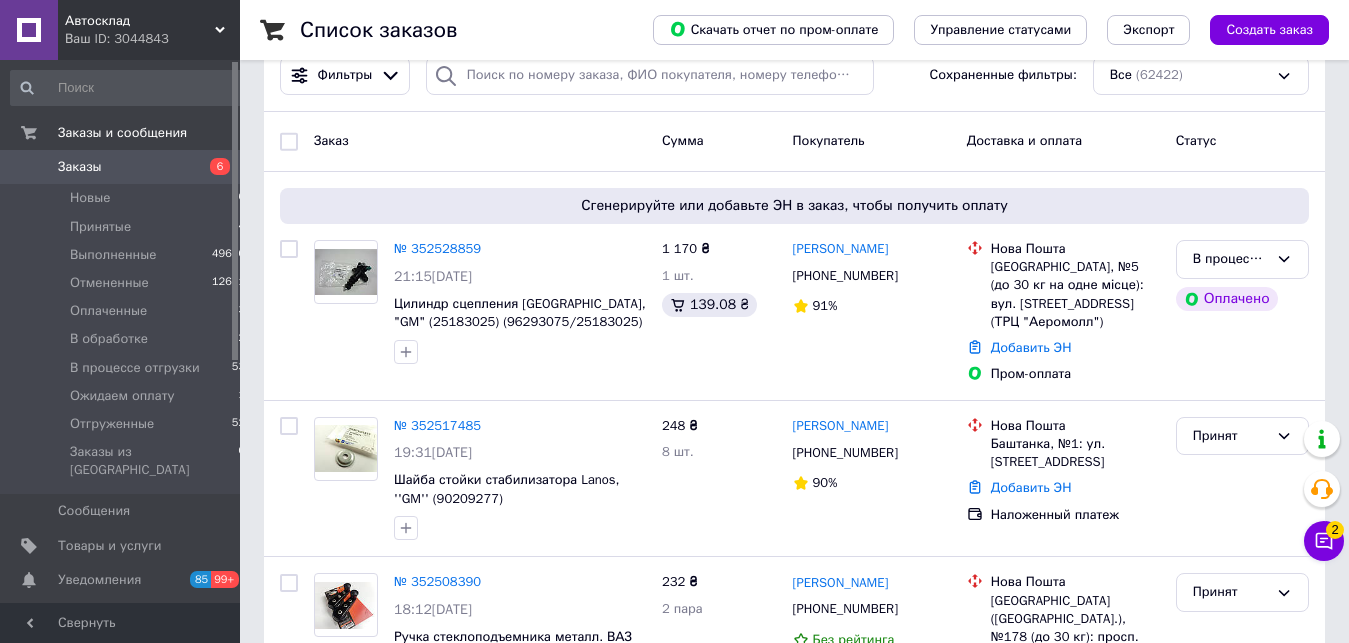 click on "Сгенерируйте или добавьте ЭН в заказ, чтобы получить оплату № 352528859 21:15[DATE] Цилиндр сцепления рабочий Aveo, "GM" (25183025) (96293075/25183025) 1 170 ₴ 1 шт. 139.08 ₴ [PERSON_NAME] [PHONE_NUMBER] 91% [GEOGRAPHIC_DATA], №5 (до 30 кг на одне місце): вул. Київський Шлях, 2/6 (ТРЦ "Аеромолл") Добавить ЭН Пром-оплата В процессе отгрузки Оплачено" at bounding box center (794, 286) 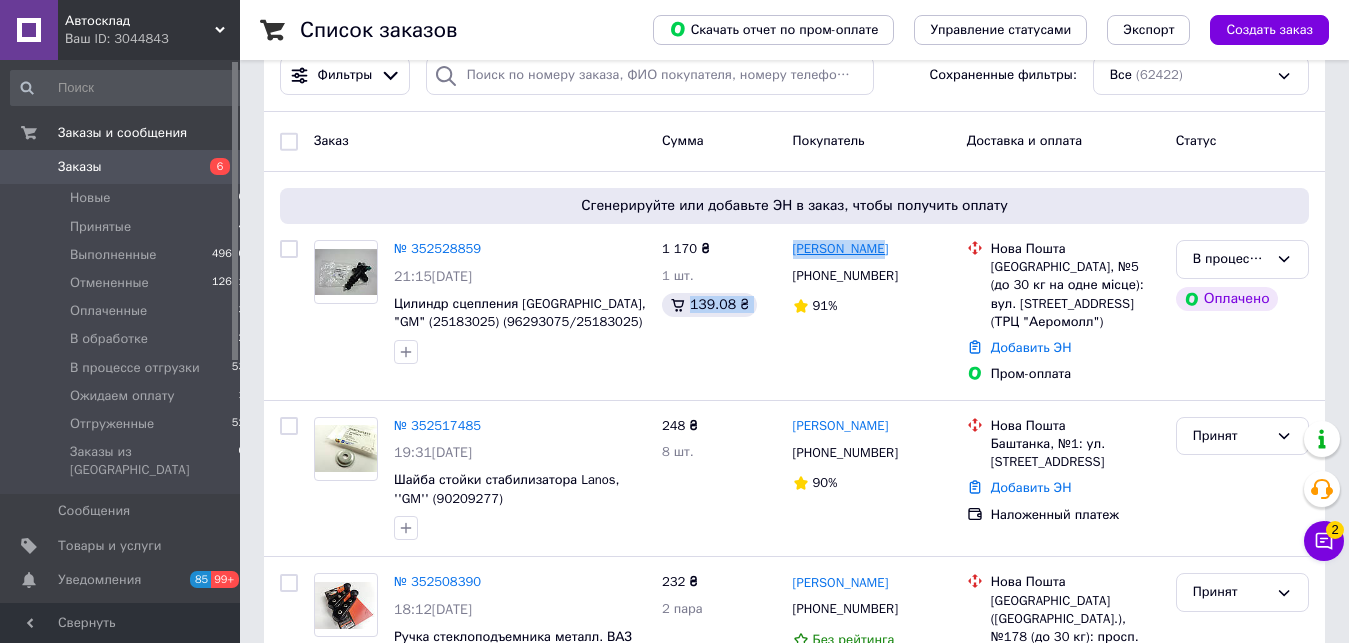 drag, startPoint x: 791, startPoint y: 227, endPoint x: 865, endPoint y: 256, distance: 79.47956 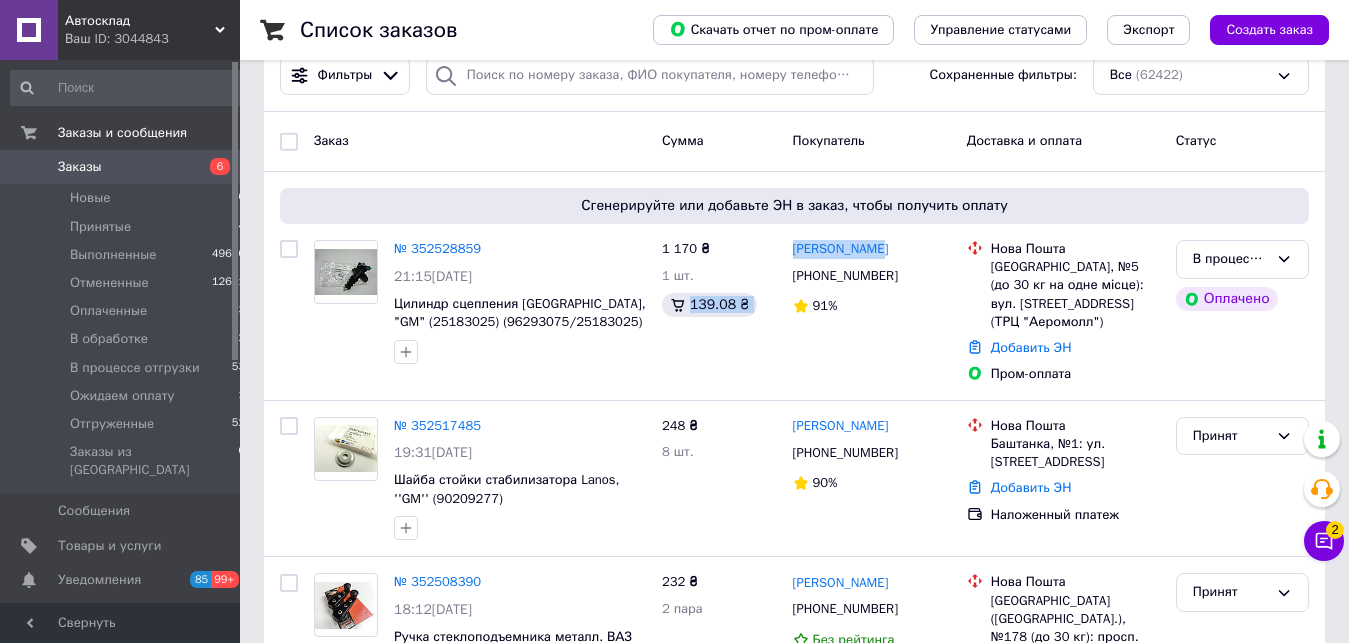 click on "[PERSON_NAME] [PHONE_NUMBER] 91%" at bounding box center [872, 312] 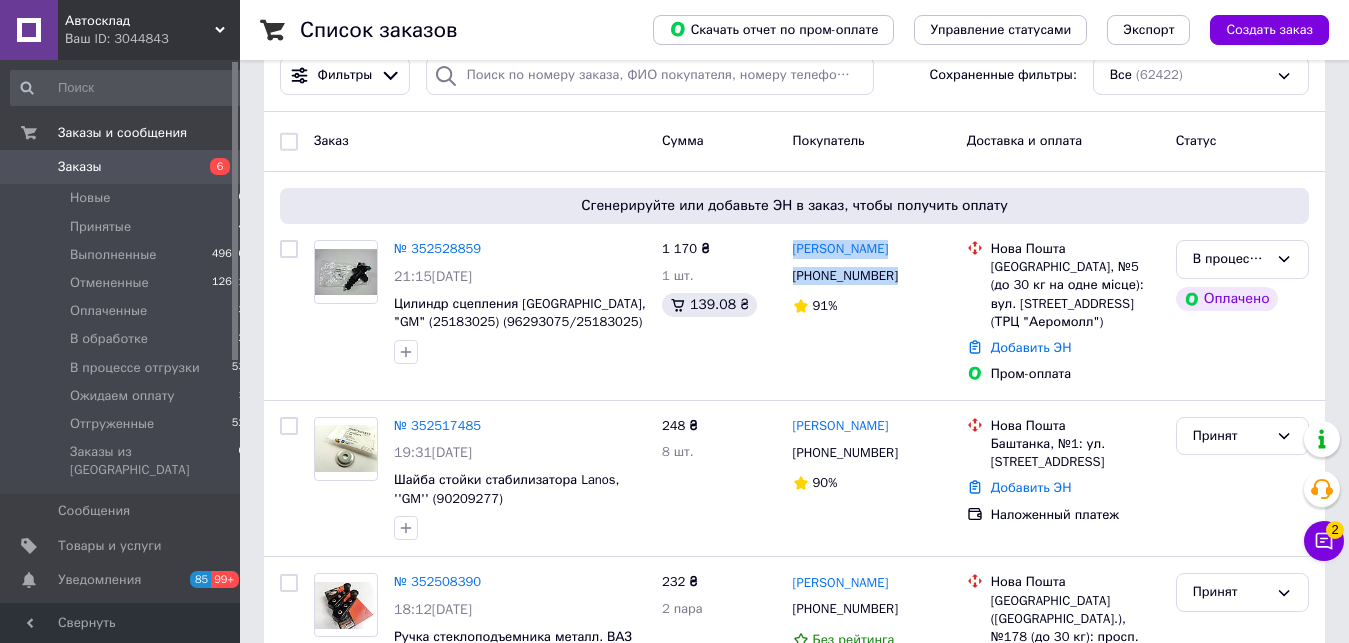 drag, startPoint x: 795, startPoint y: 230, endPoint x: 888, endPoint y: 281, distance: 106.06602 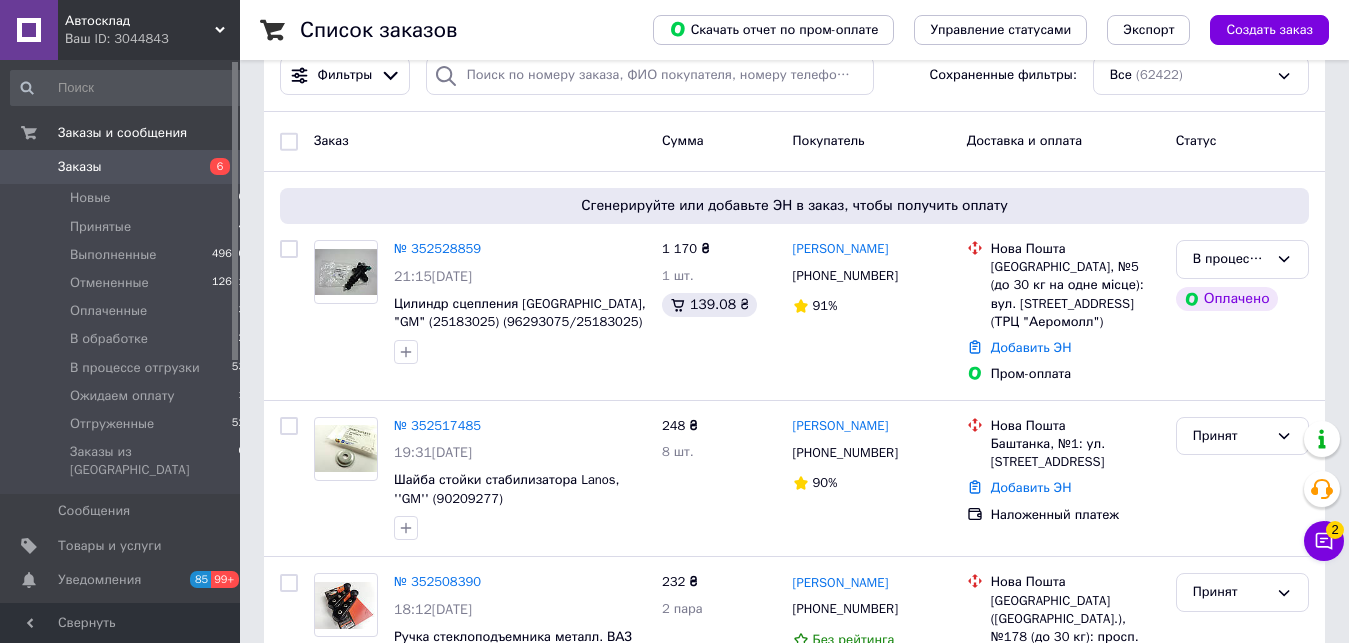 click at bounding box center [910, 276] 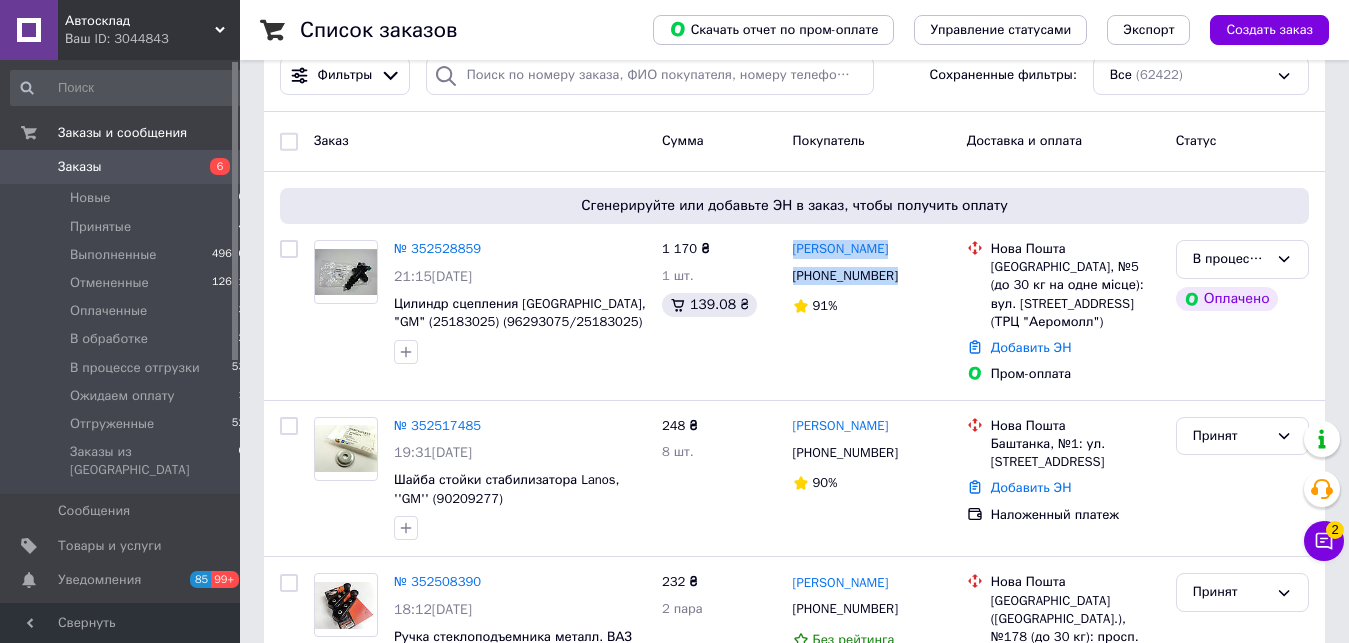 drag, startPoint x: 789, startPoint y: 242, endPoint x: 890, endPoint y: 279, distance: 107.563934 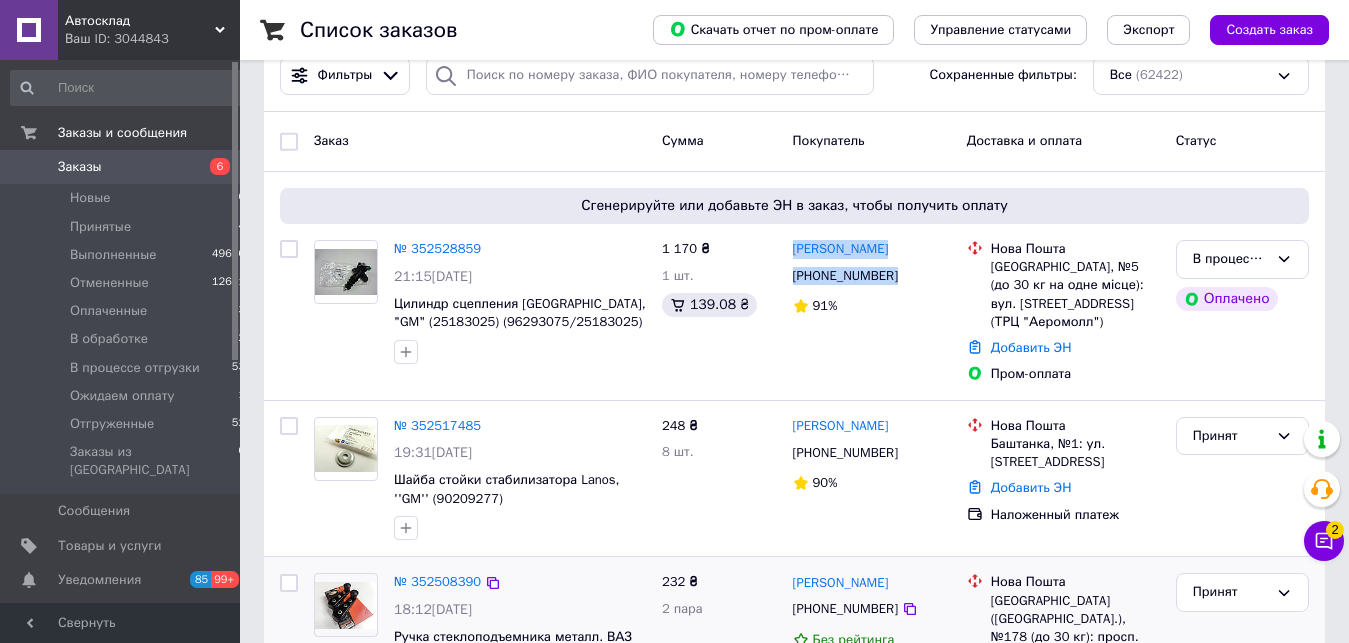 copy on "[PERSON_NAME] [PHONE_NUMBER]" 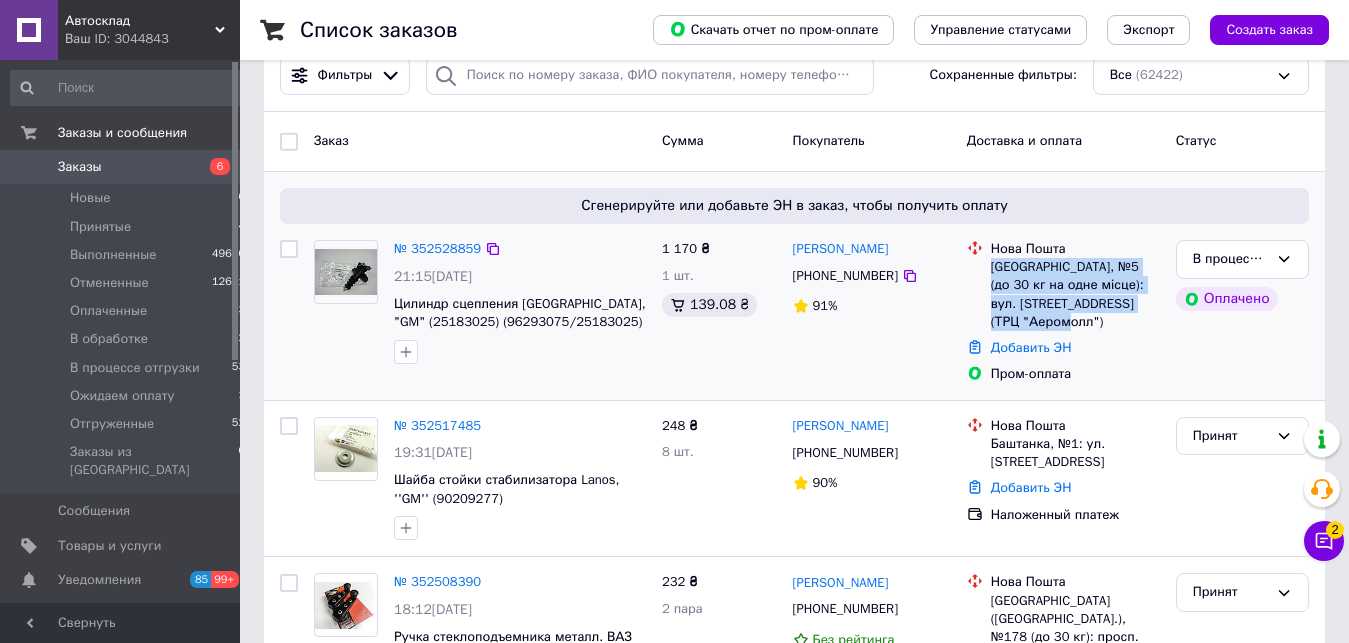 drag, startPoint x: 993, startPoint y: 261, endPoint x: 1158, endPoint y: 310, distance: 172.12206 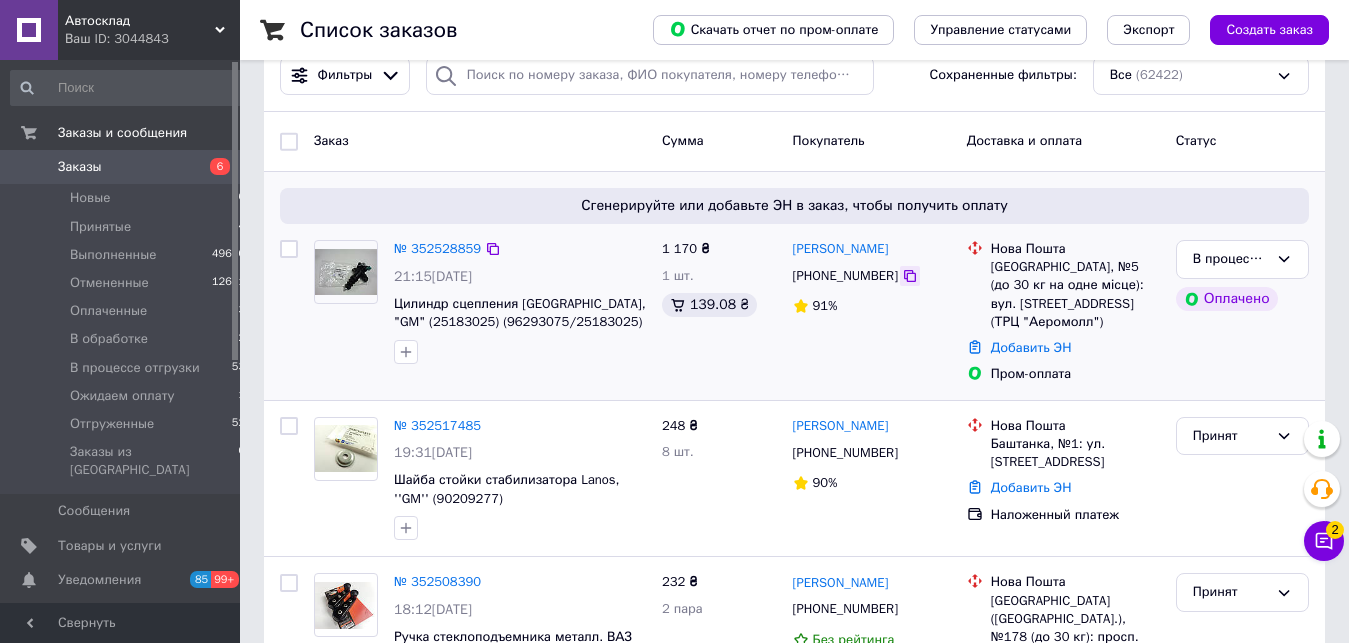 click 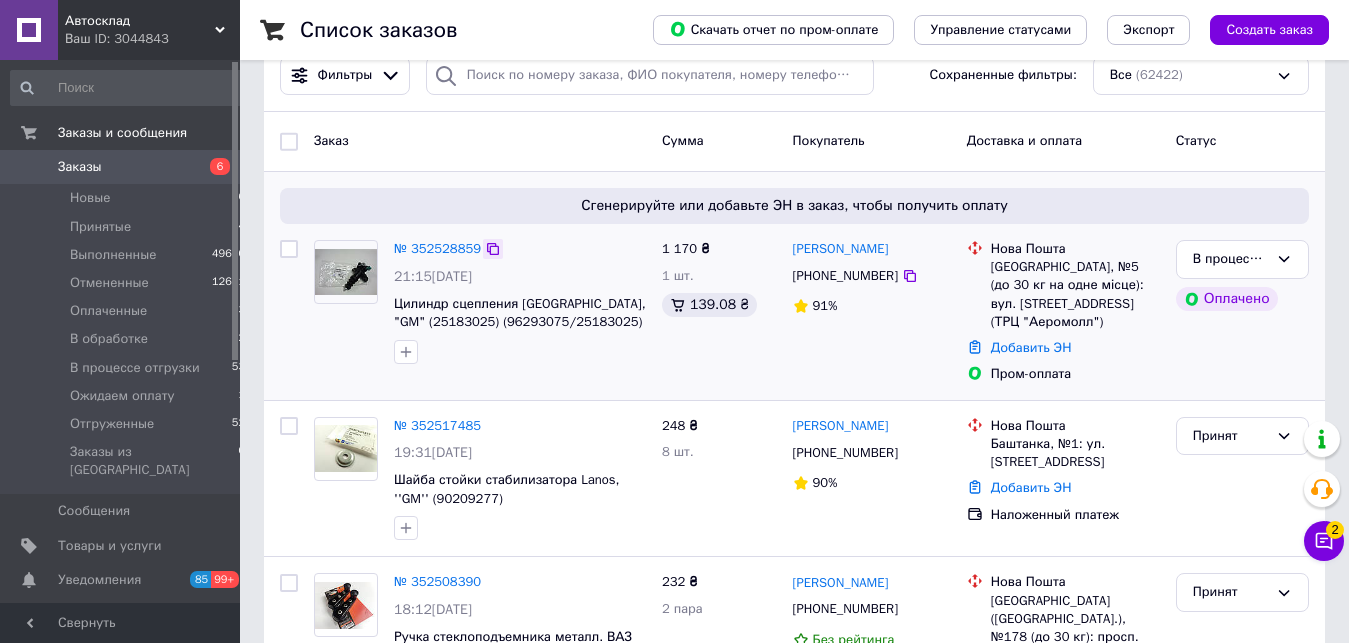 click 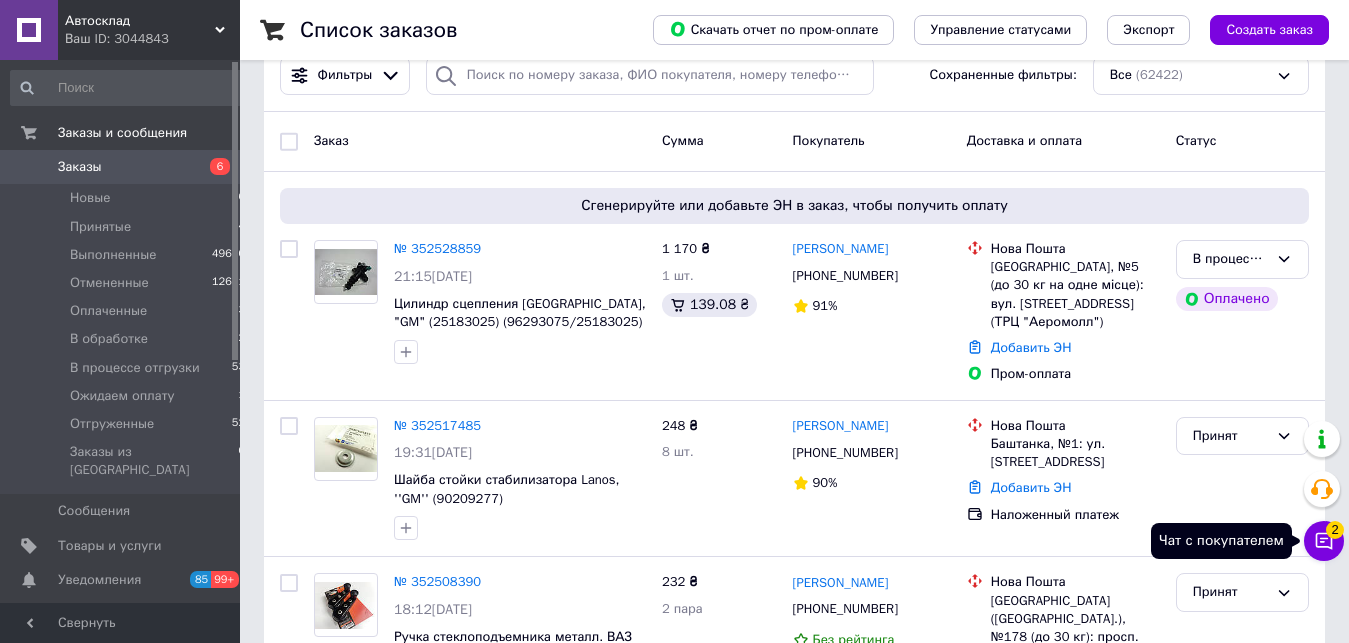 click 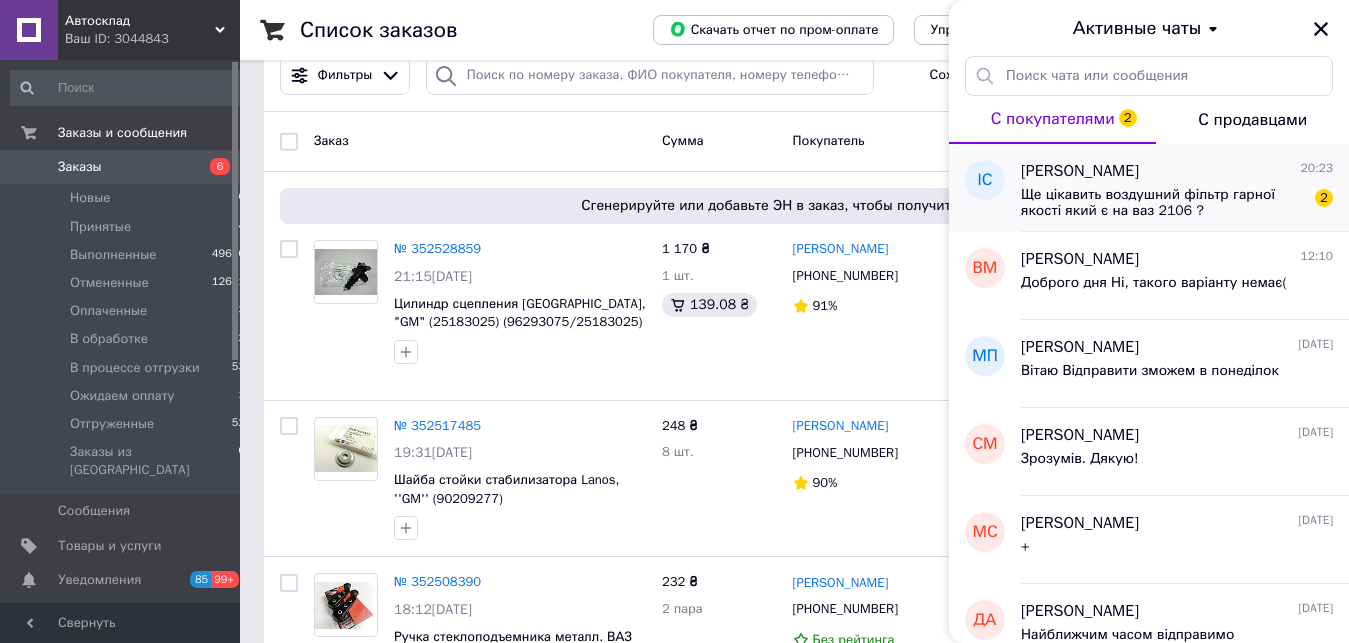 click on "Ще цікавить воздушний фільтр гарної якості який є на ваз 2106 ?" at bounding box center [1163, 203] 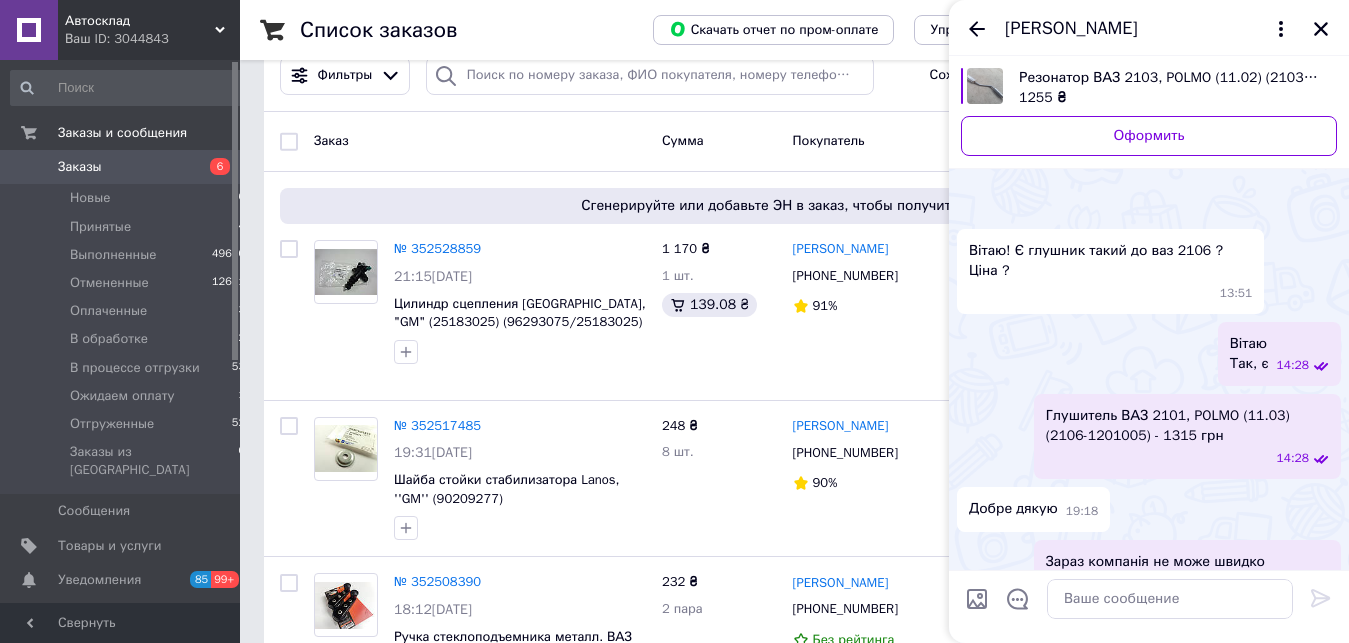 scroll, scrollTop: 2840, scrollLeft: 0, axis: vertical 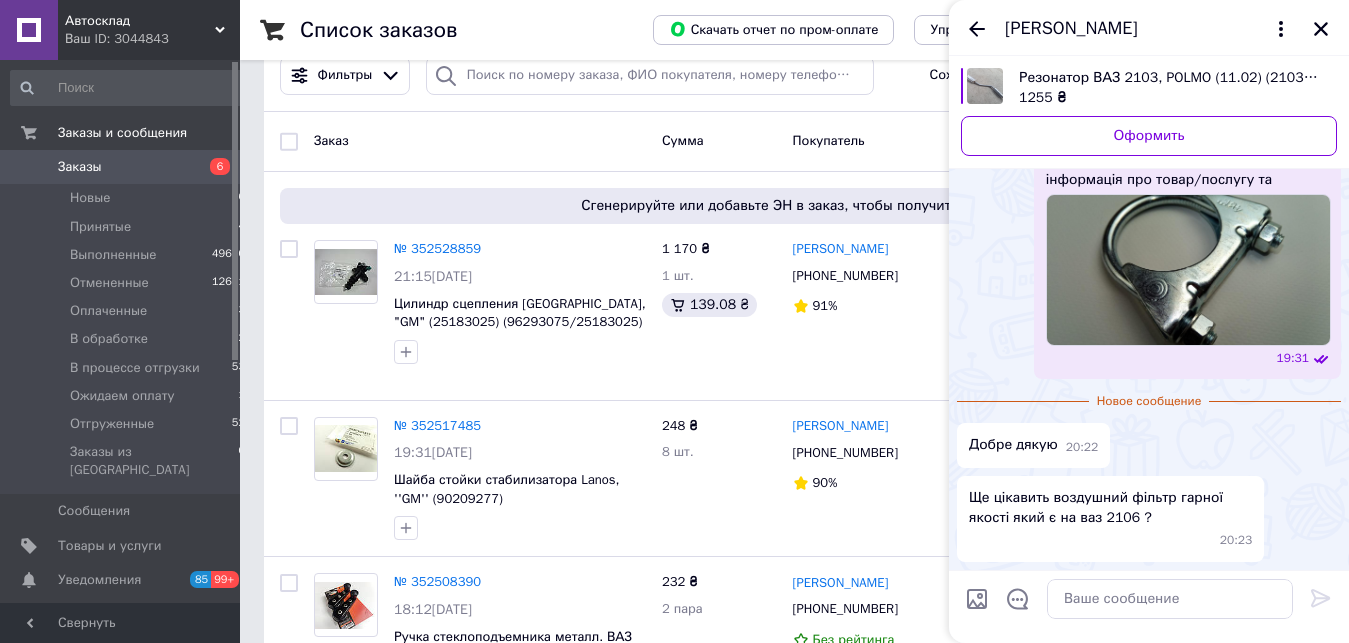 click on "Ваш ID: 3044843" at bounding box center [152, 39] 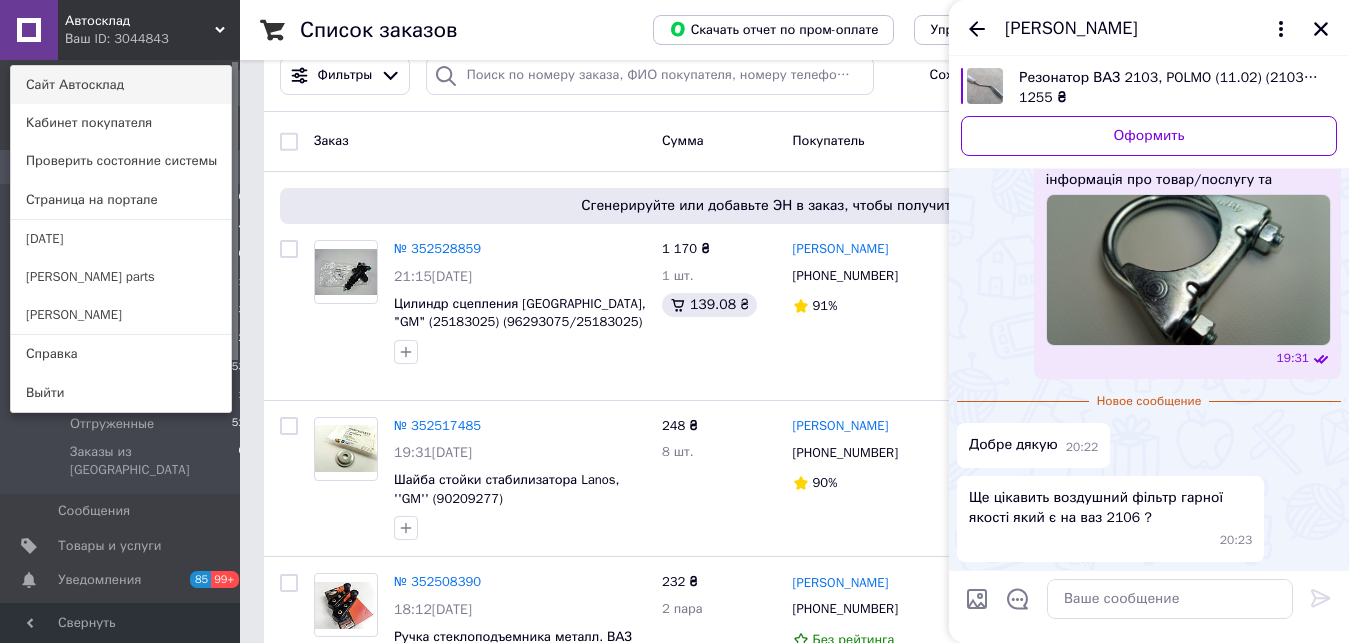 click on "Сайт Автосклад" at bounding box center [121, 85] 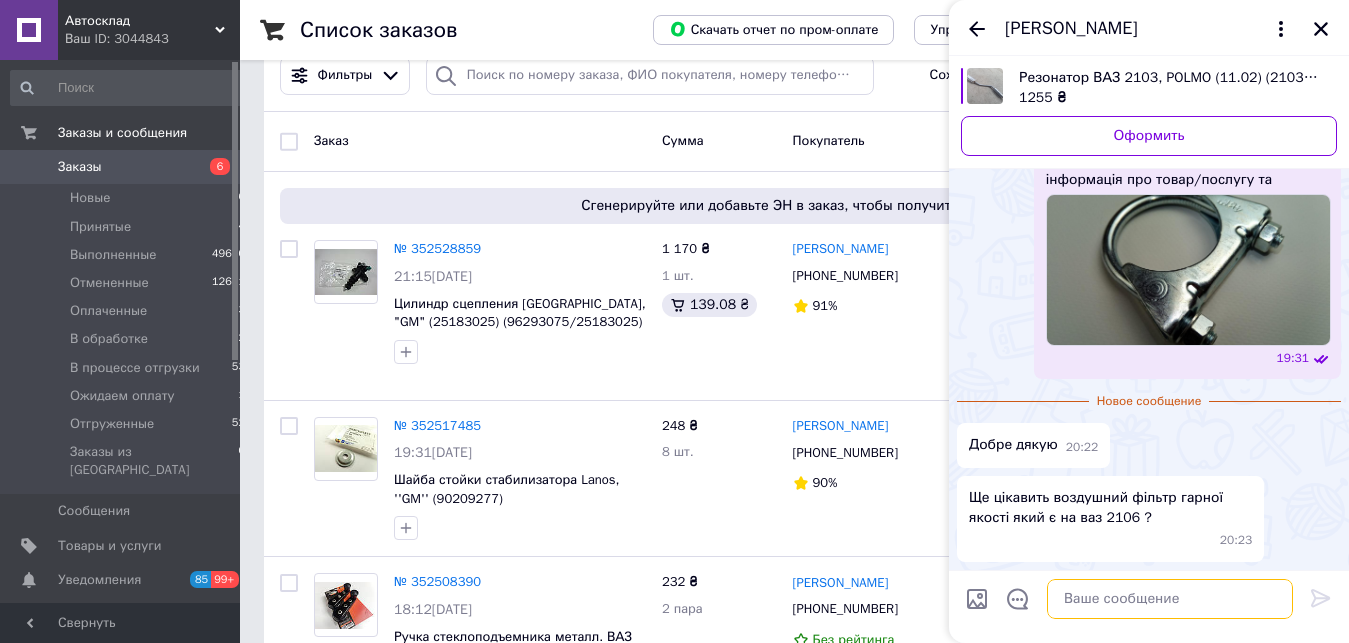 click at bounding box center [1170, 599] 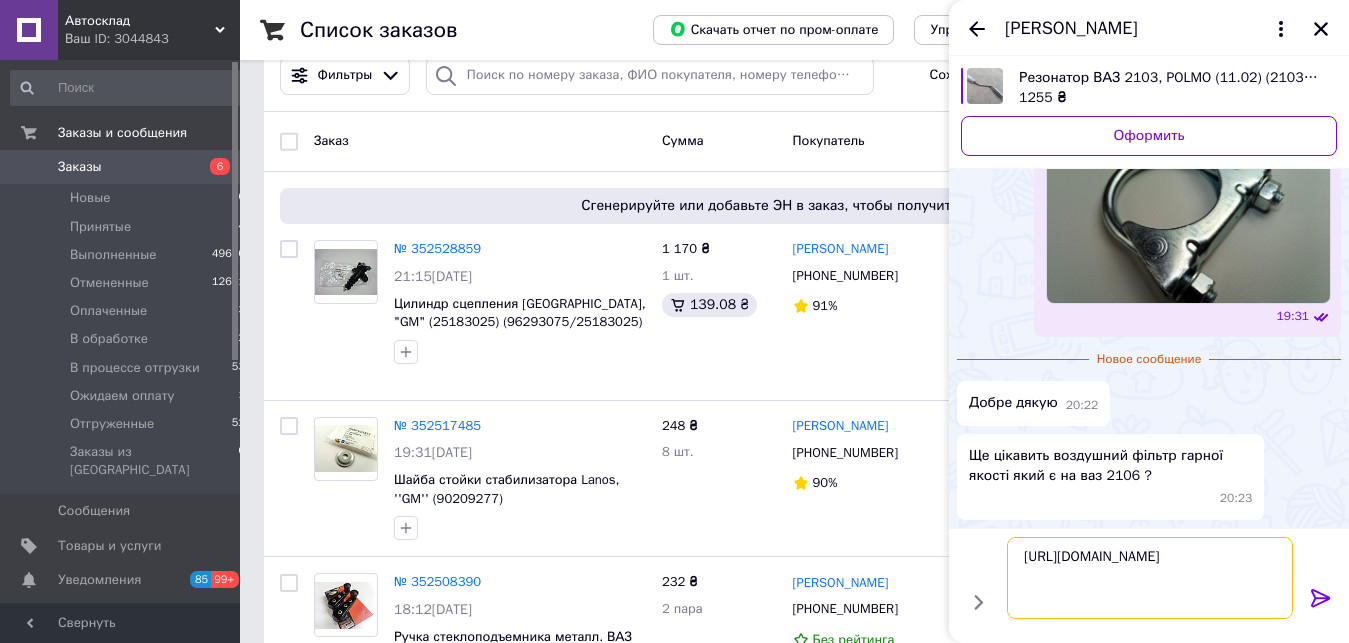 type on "[URL][DOMAIN_NAME]" 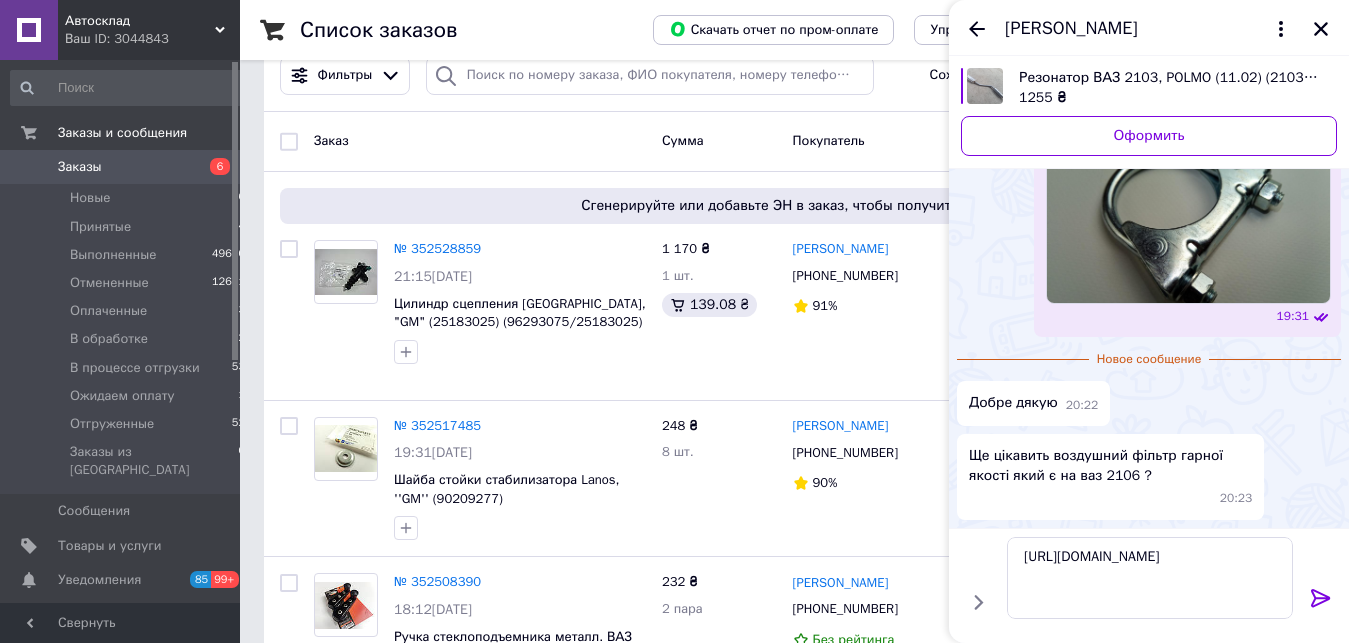 click 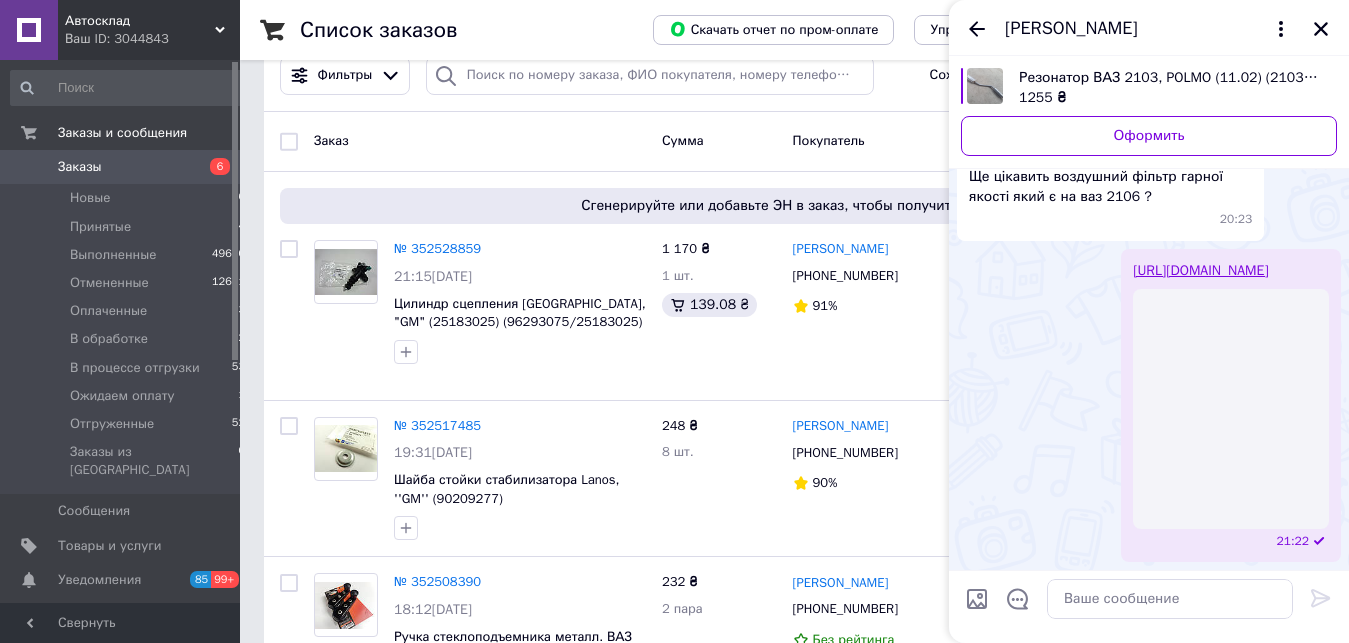 scroll, scrollTop: 3031, scrollLeft: 0, axis: vertical 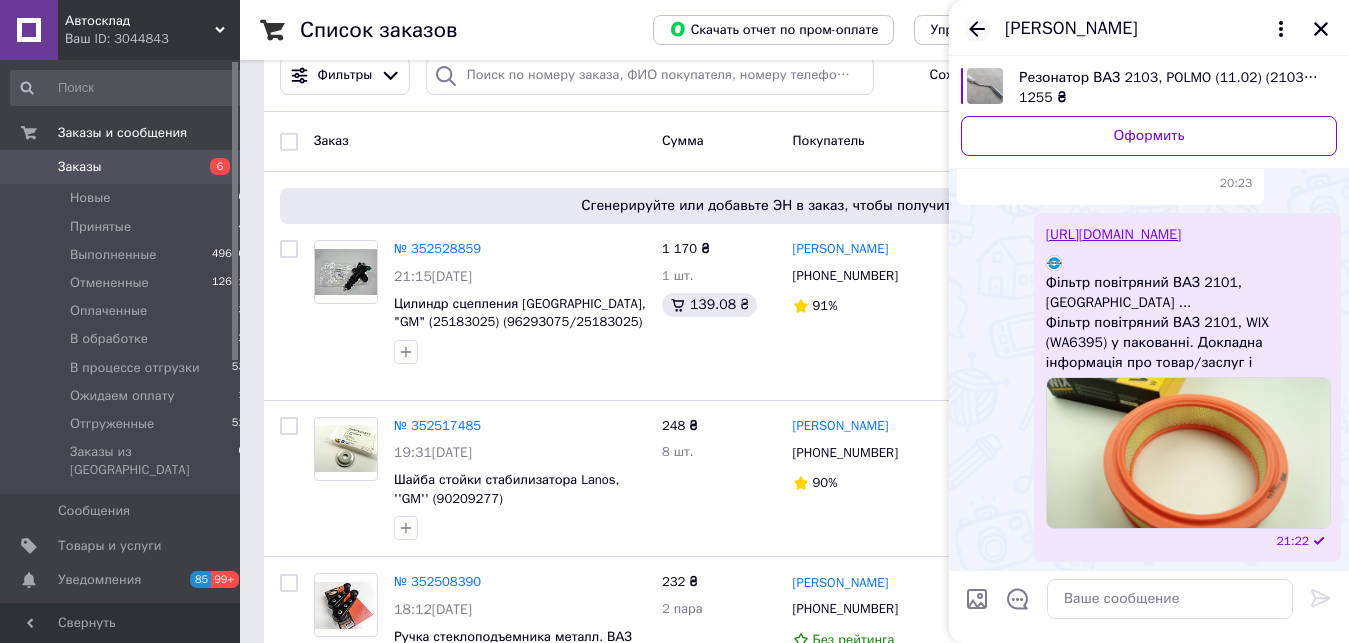 click 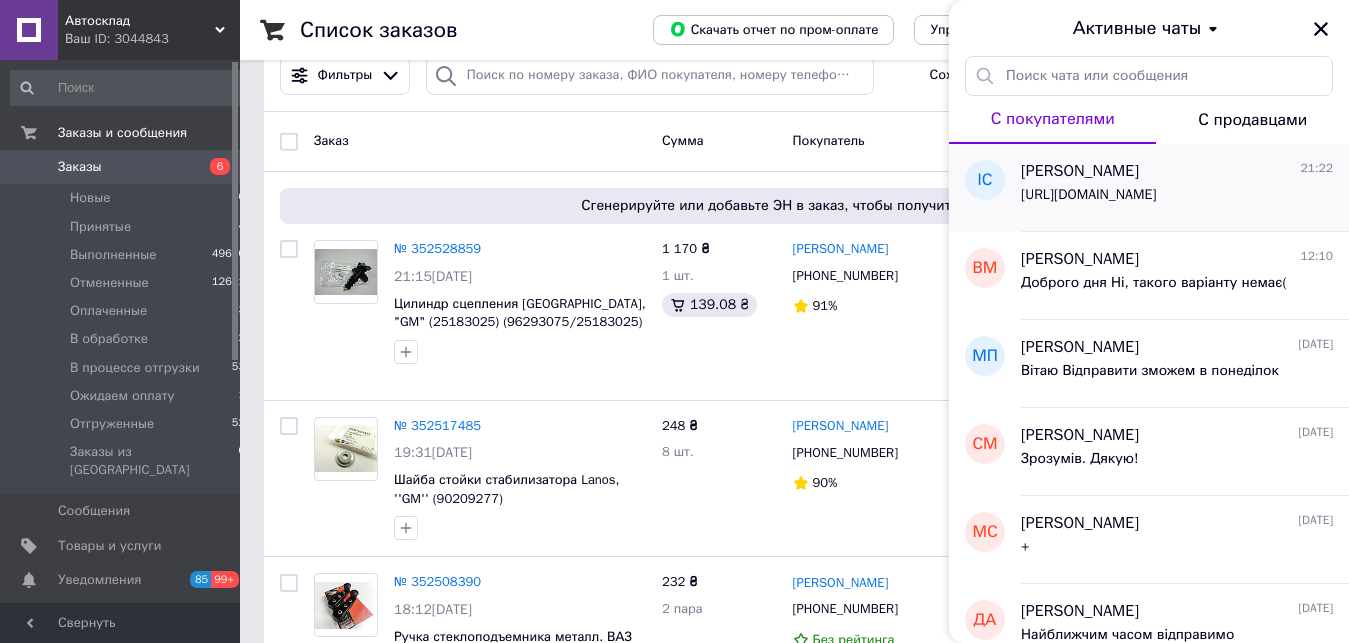 click on "[PERSON_NAME] 21:22" at bounding box center [1177, 171] 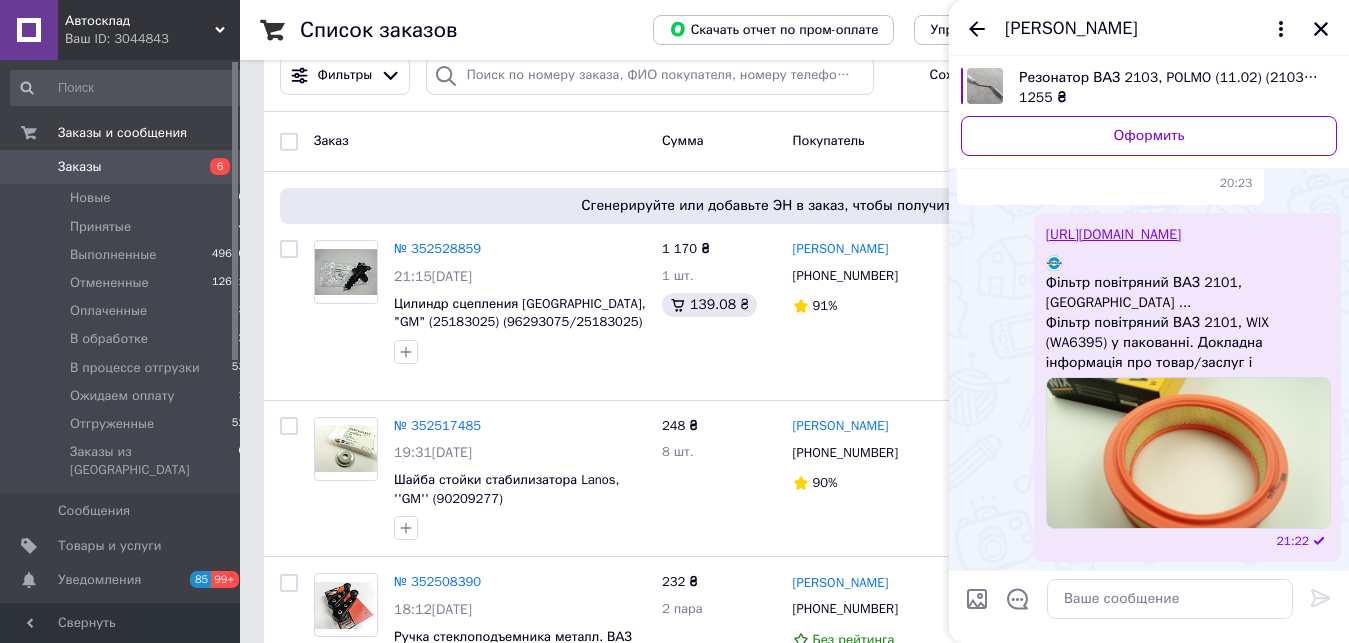 scroll, scrollTop: 3027, scrollLeft: 0, axis: vertical 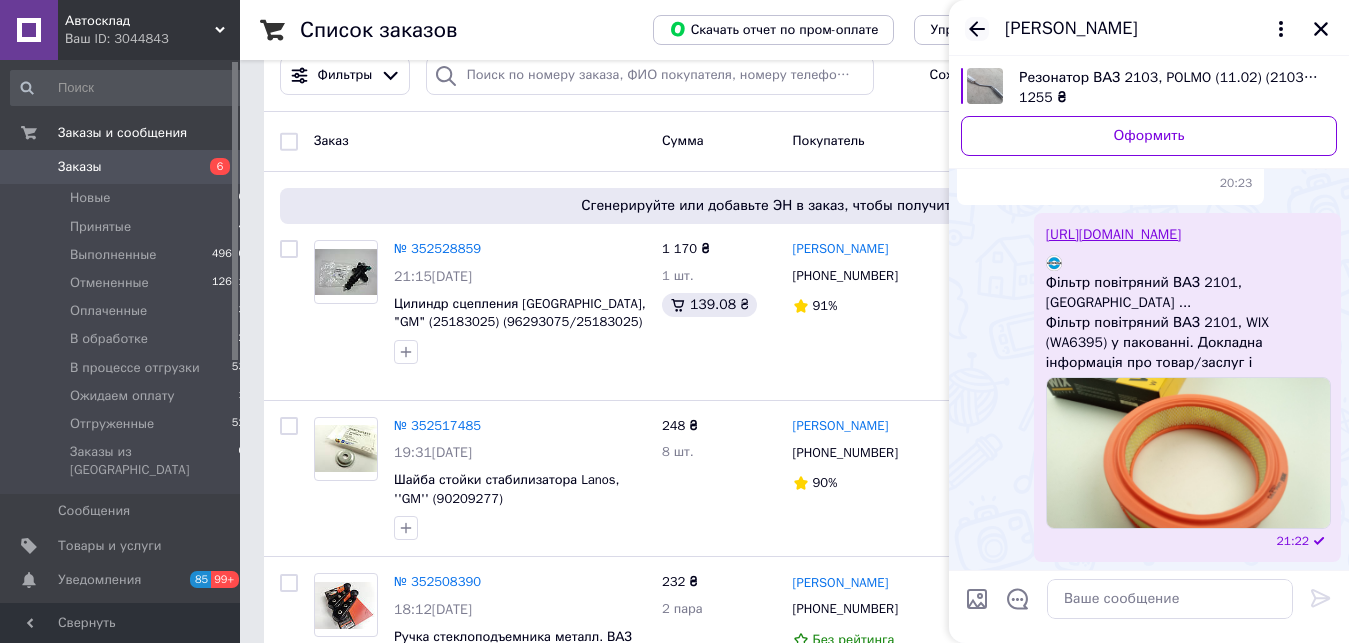 click 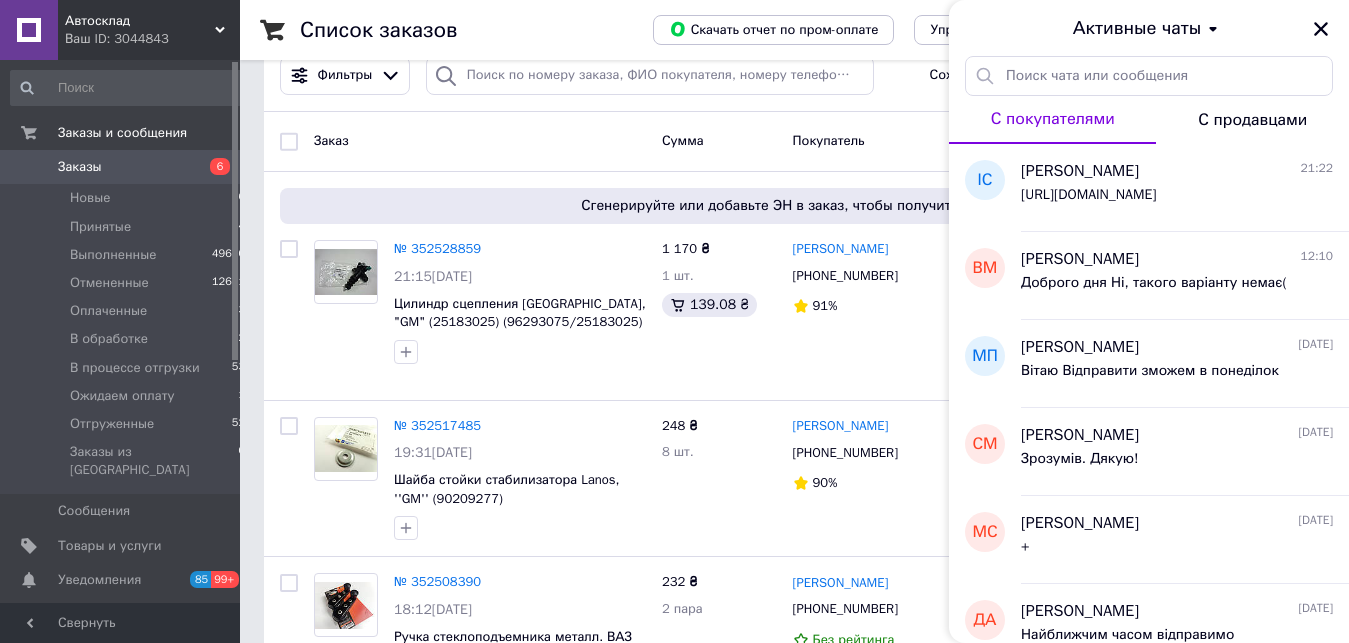 click on "Заказы" at bounding box center [121, 167] 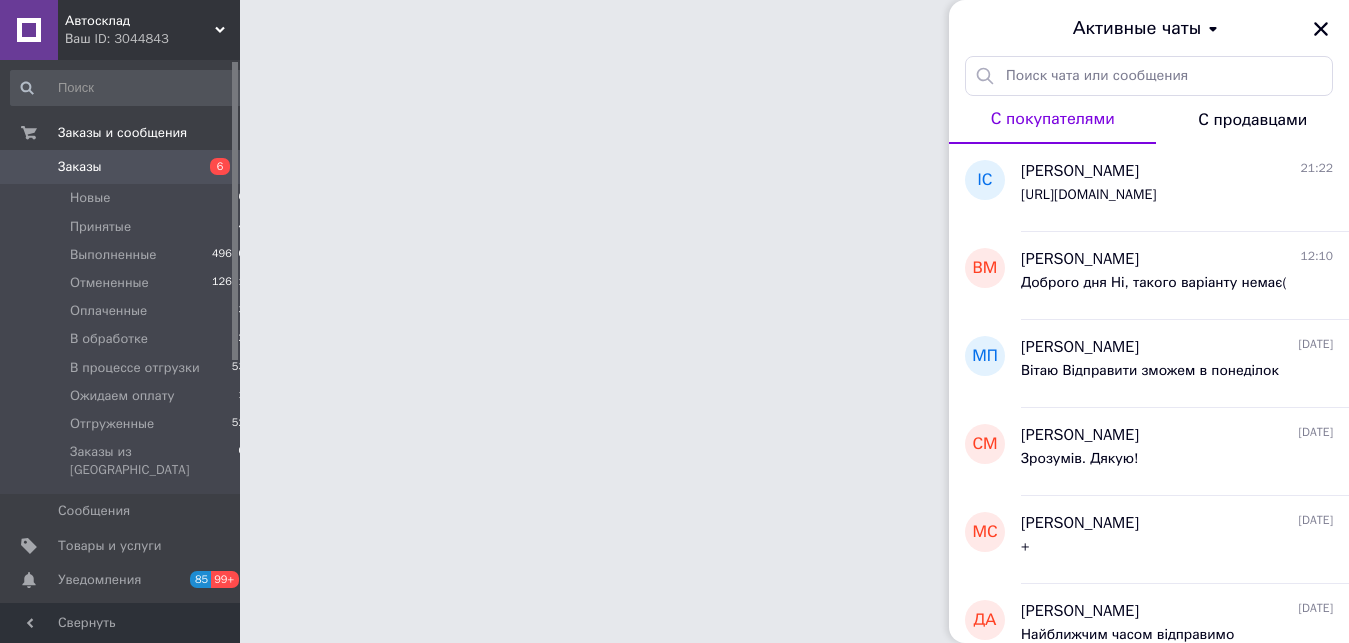 scroll, scrollTop: 0, scrollLeft: 0, axis: both 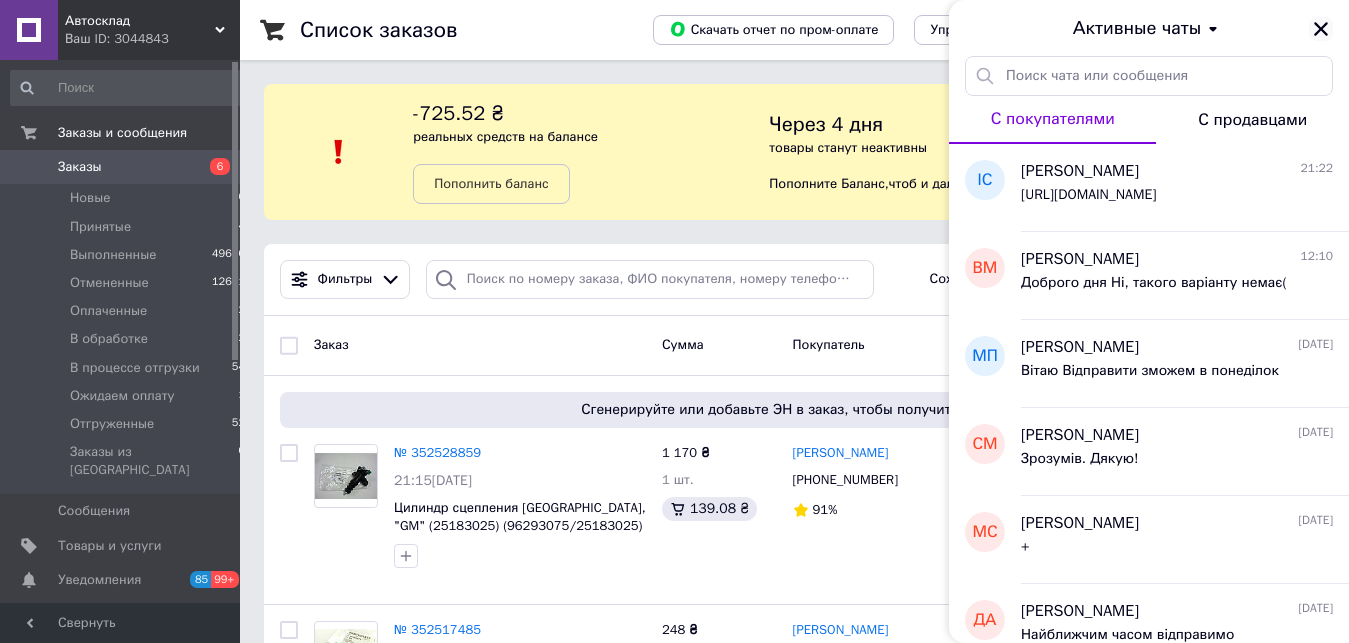 click at bounding box center (1321, 29) 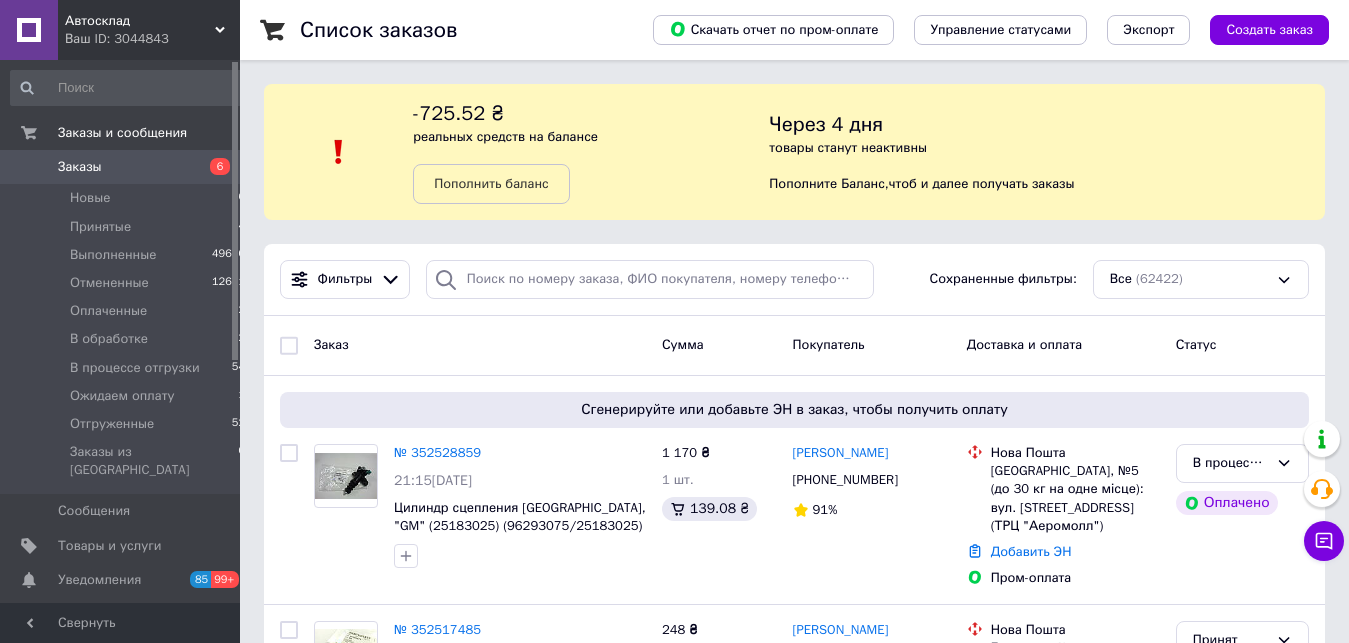 click on "Автосклад Ваш ID: 3044843" at bounding box center [149, 30] 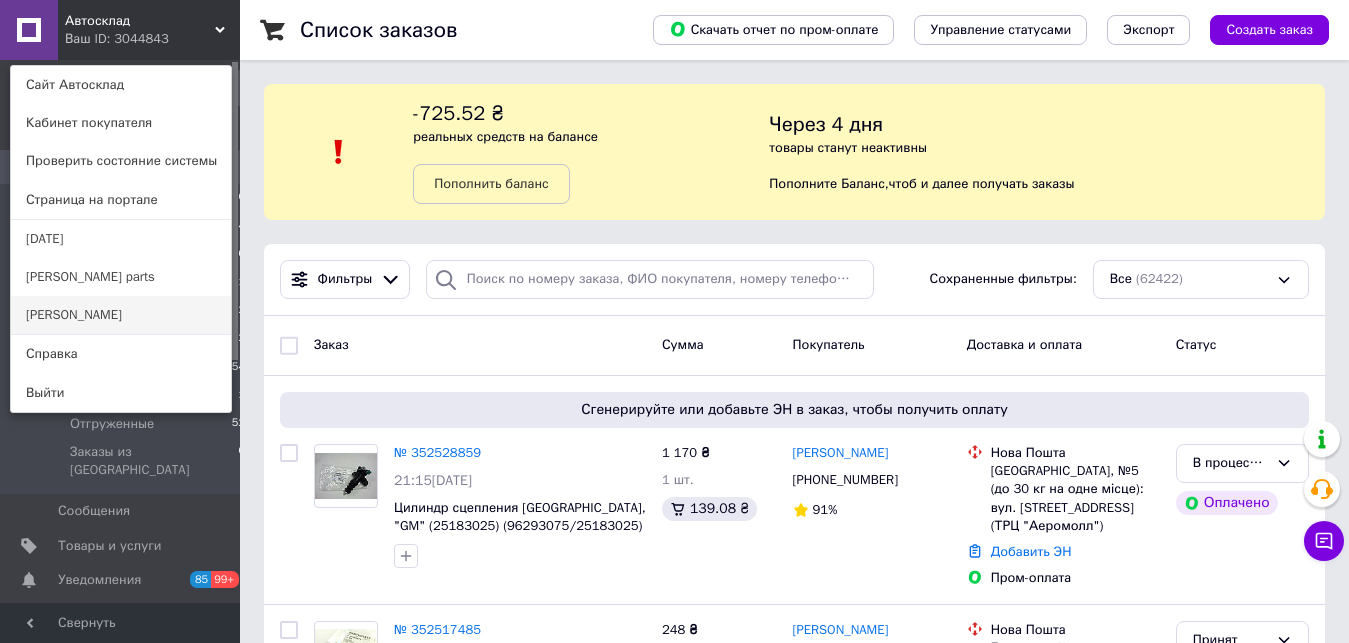 click on "[PERSON_NAME]" at bounding box center (121, 315) 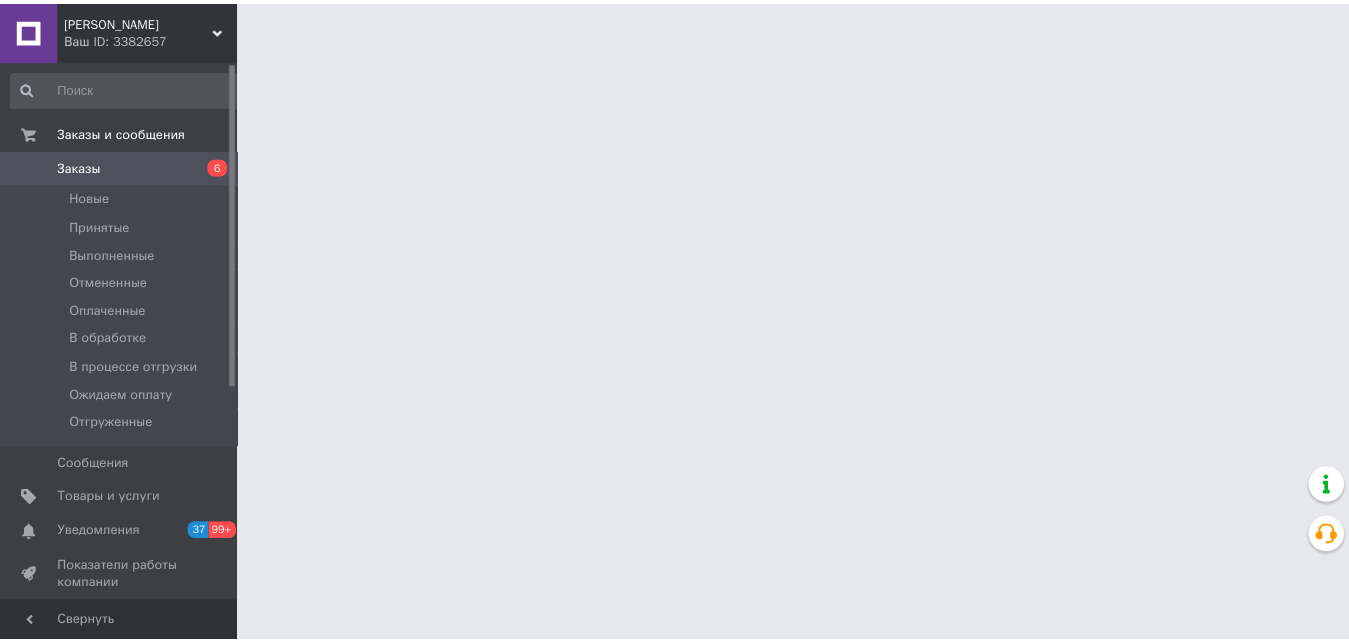 scroll, scrollTop: 0, scrollLeft: 0, axis: both 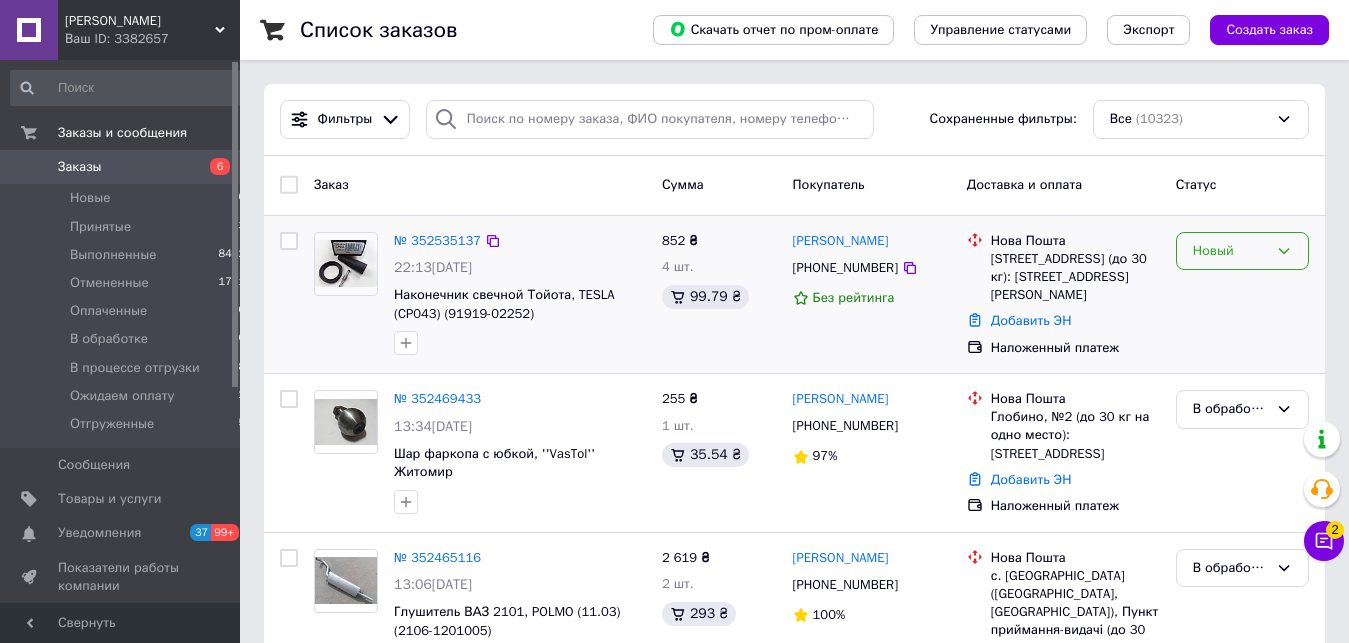 click on "Новый" at bounding box center (1230, 251) 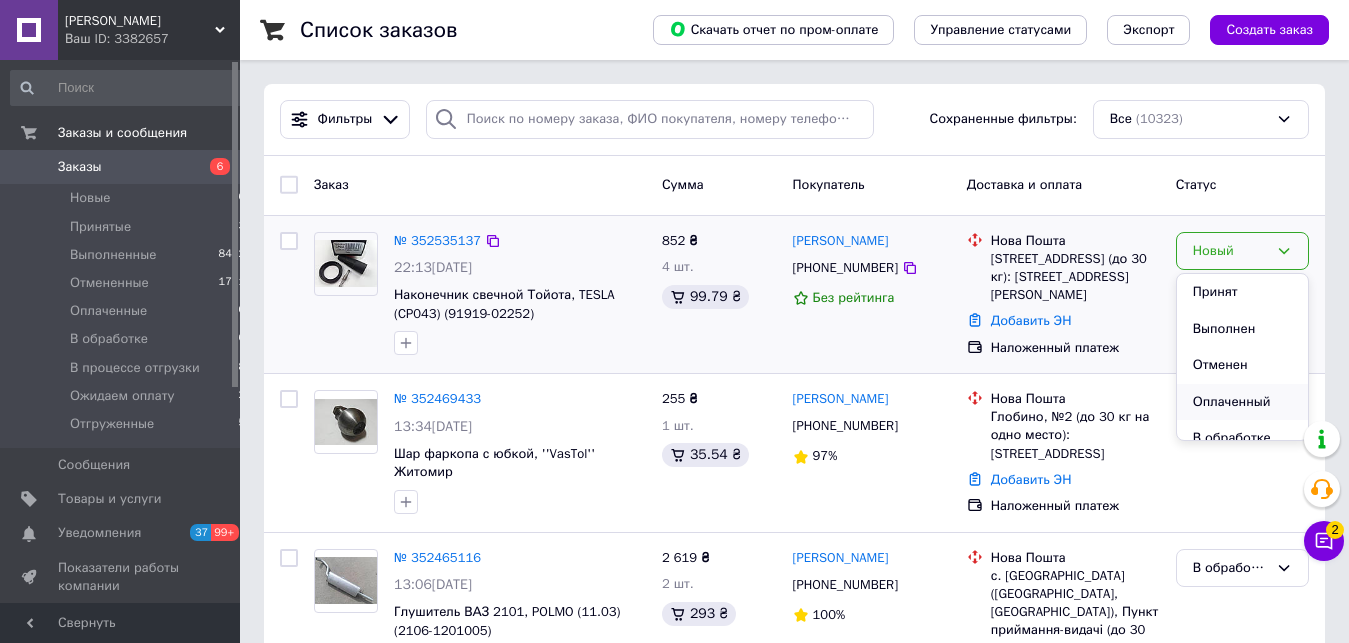scroll, scrollTop: 102, scrollLeft: 0, axis: vertical 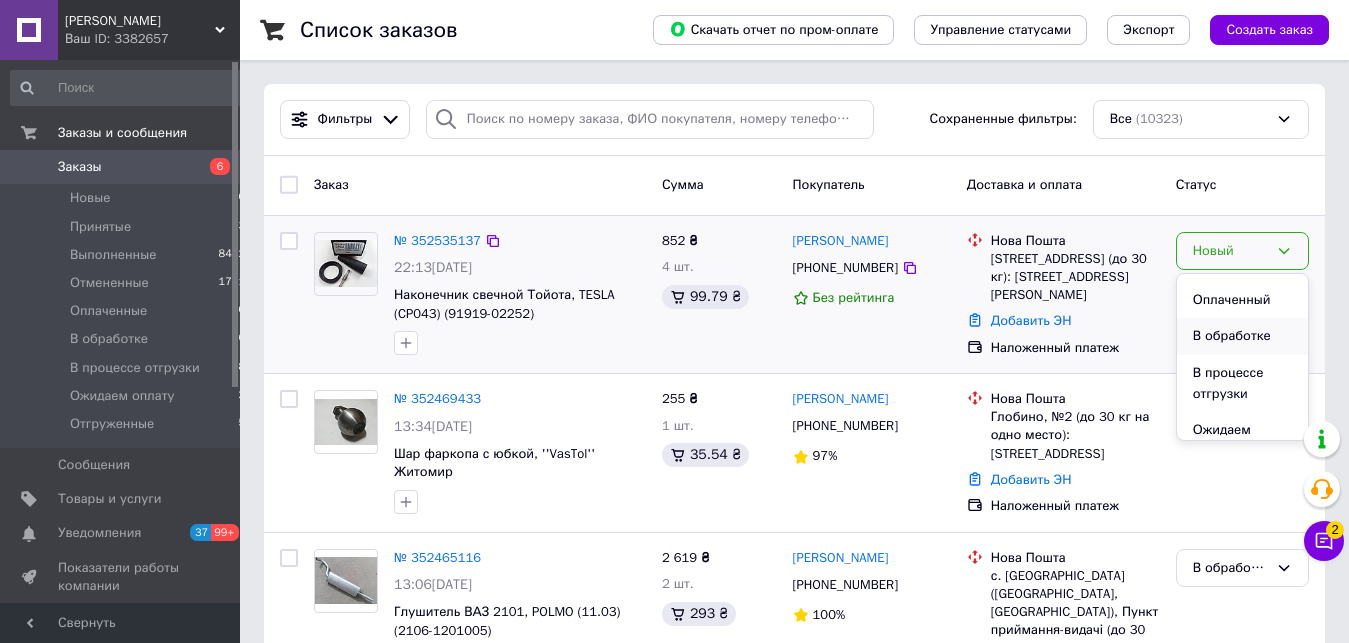 click on "В обработке" at bounding box center (1242, 336) 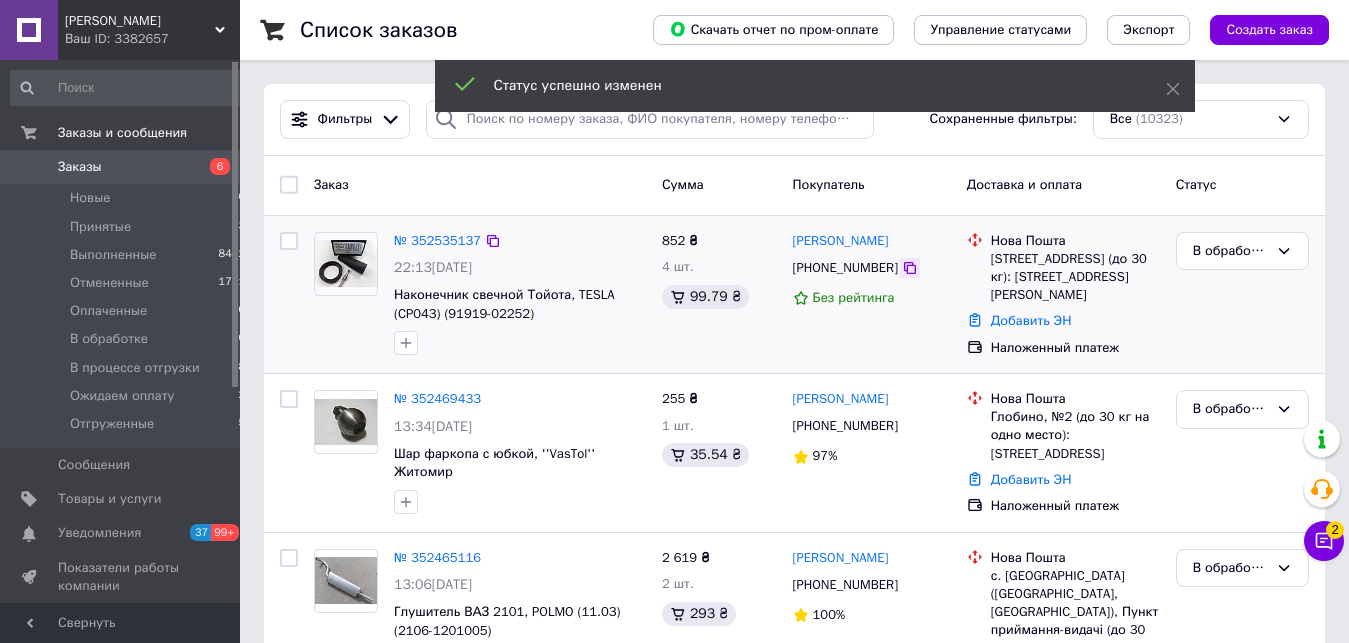 click 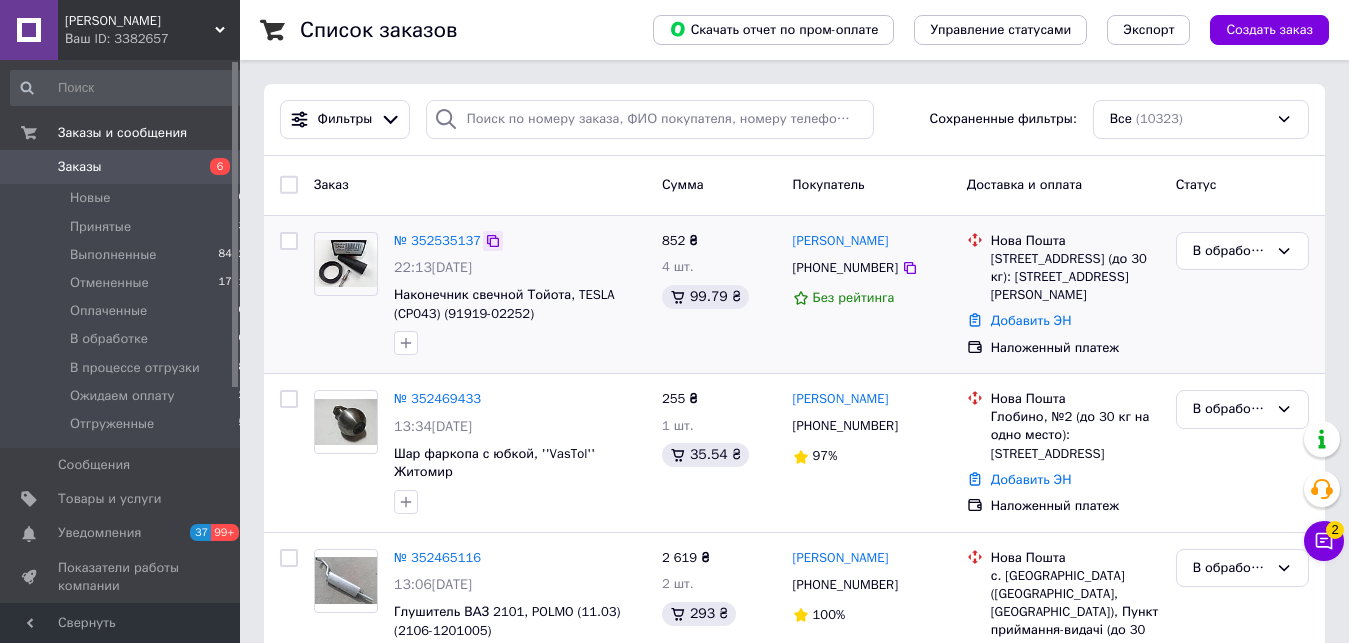 click 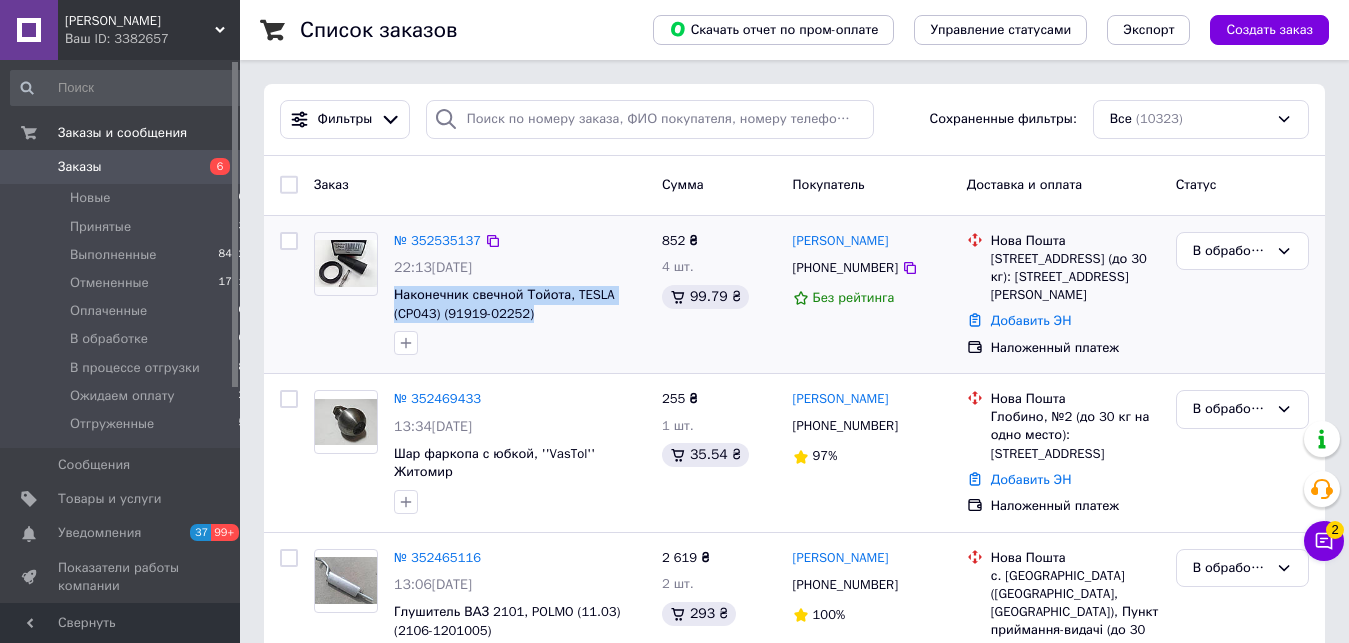 drag, startPoint x: 393, startPoint y: 286, endPoint x: 572, endPoint y: 322, distance: 182.58423 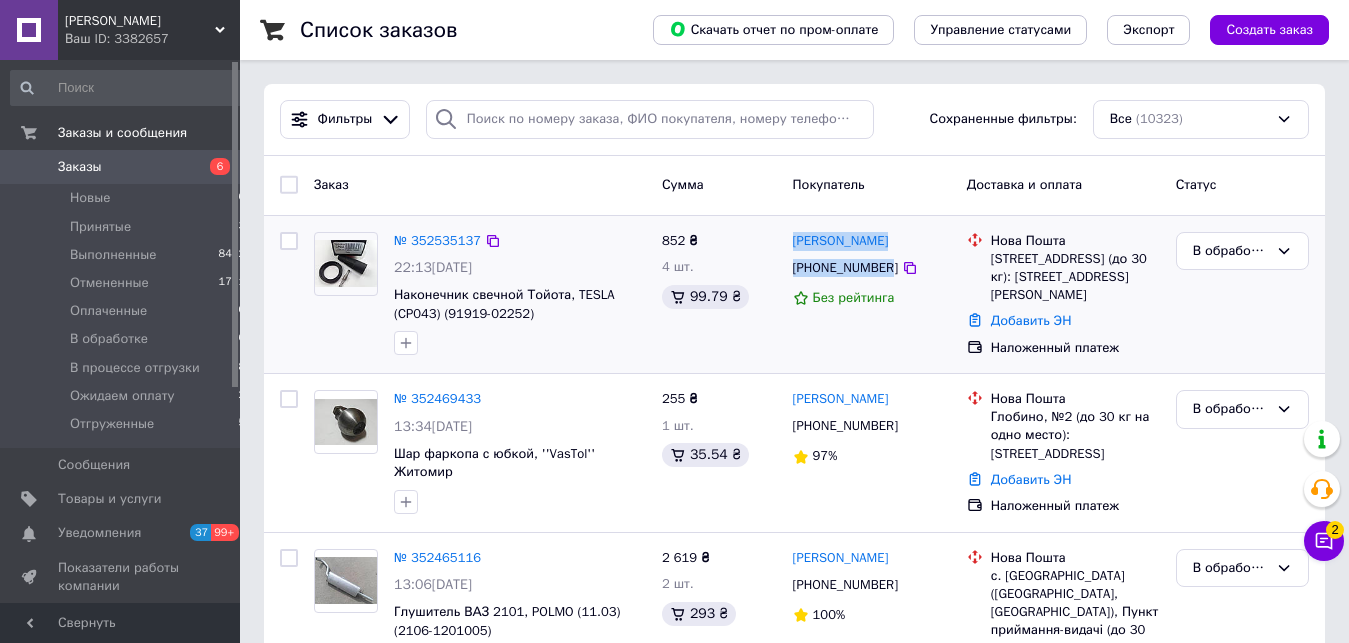 drag, startPoint x: 794, startPoint y: 230, endPoint x: 887, endPoint y: 268, distance: 100.46392 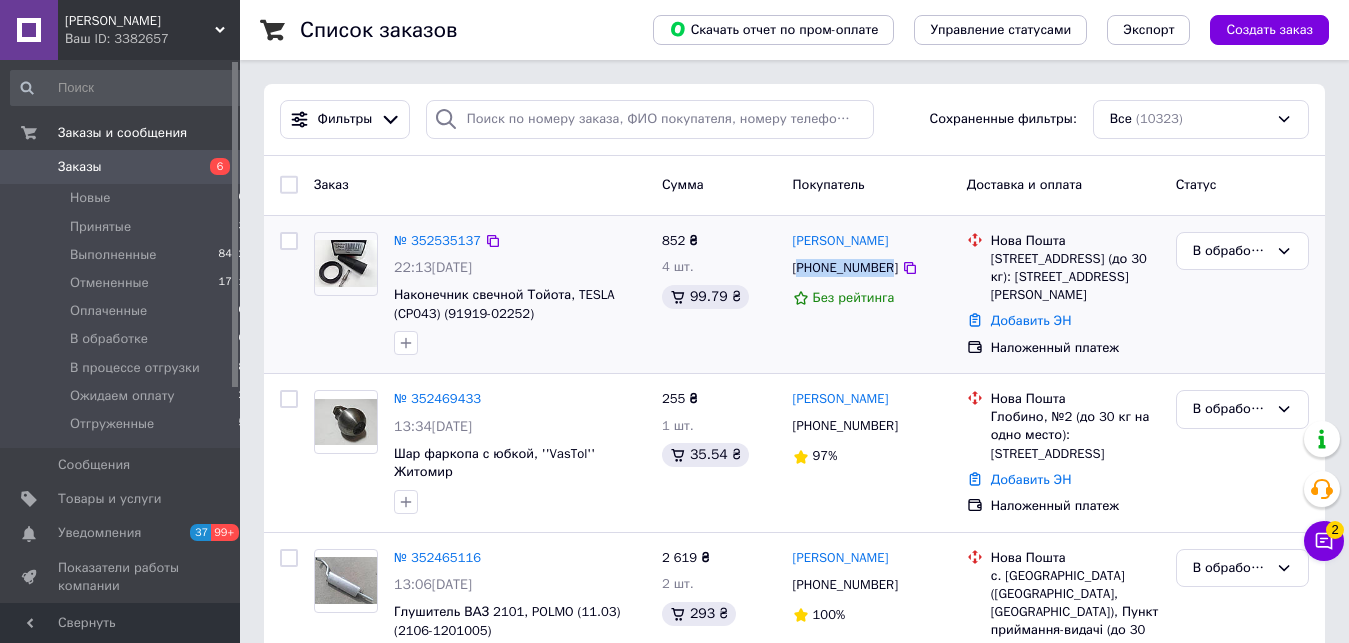 click on "+380994724786" at bounding box center [845, 268] 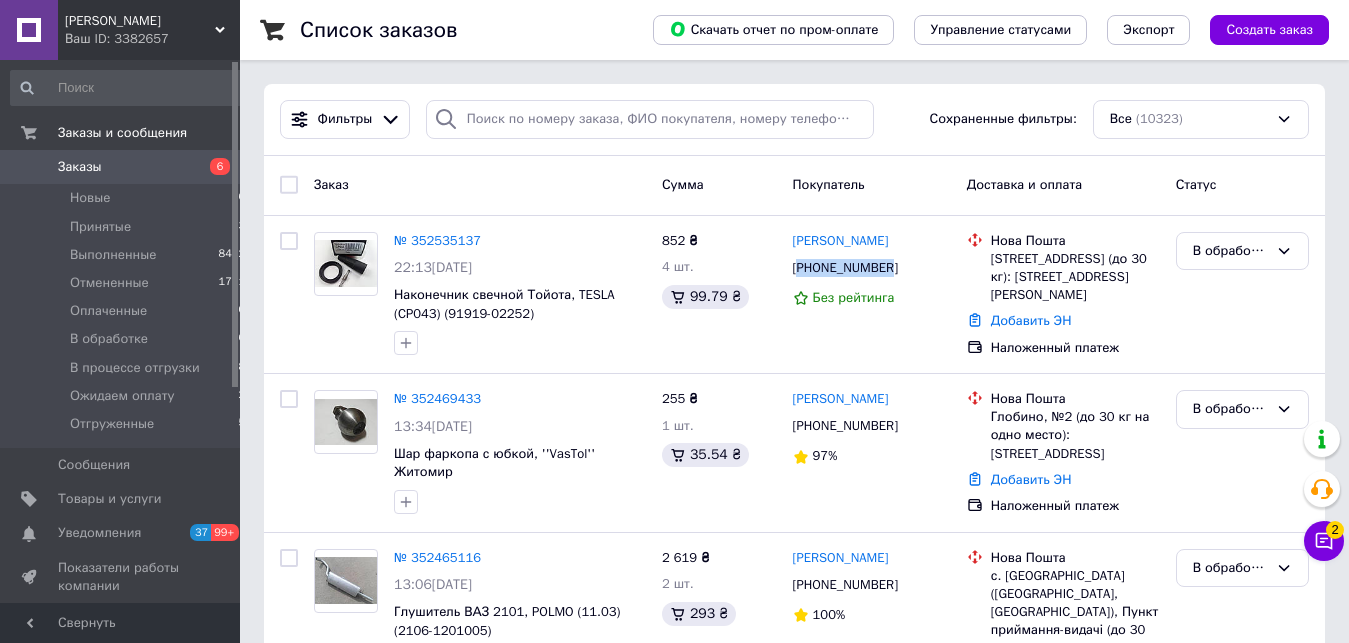 copy on "380994724786" 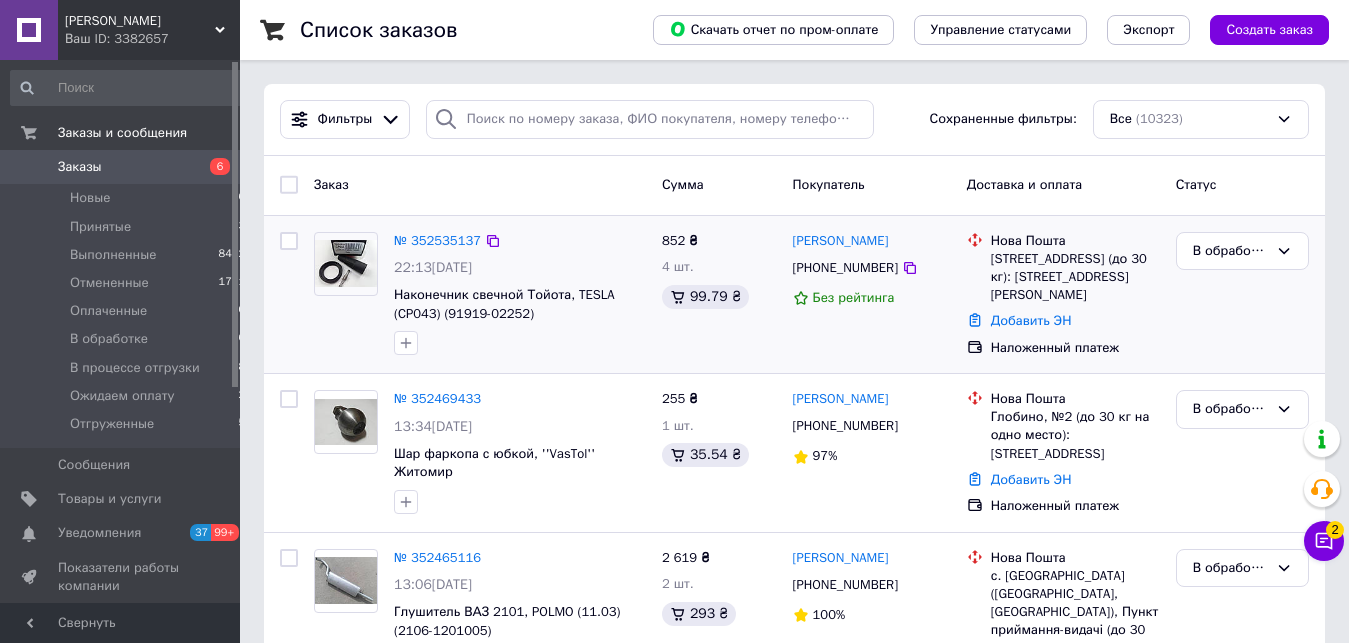 click on "852 ₴ 4 шт. 99.79 ₴" at bounding box center [719, 295] 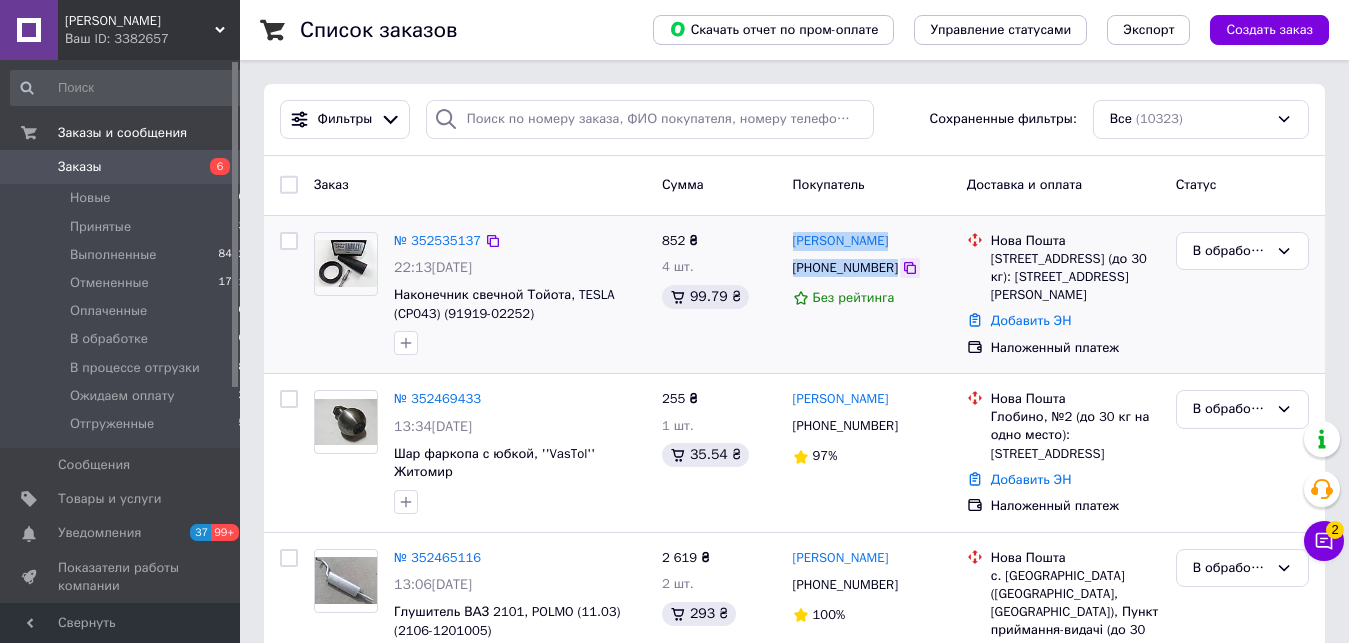 drag, startPoint x: 792, startPoint y: 226, endPoint x: 892, endPoint y: 262, distance: 106.28264 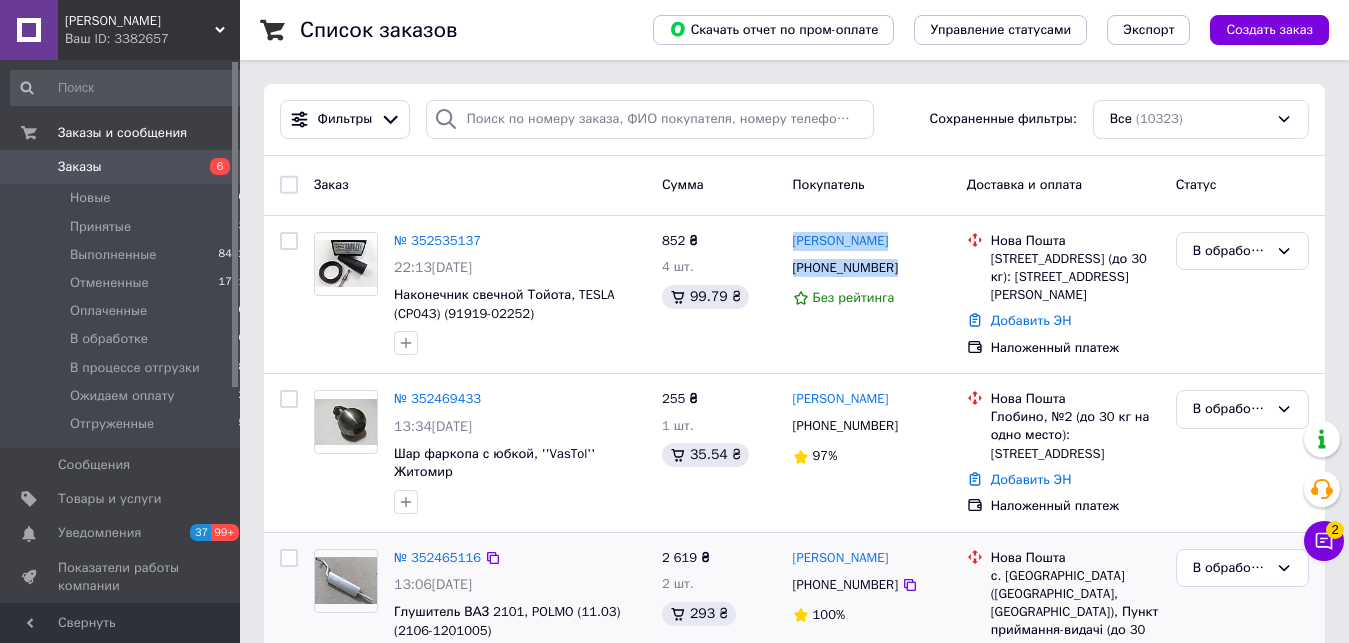 copy on "Василь Андреєв +380994724786" 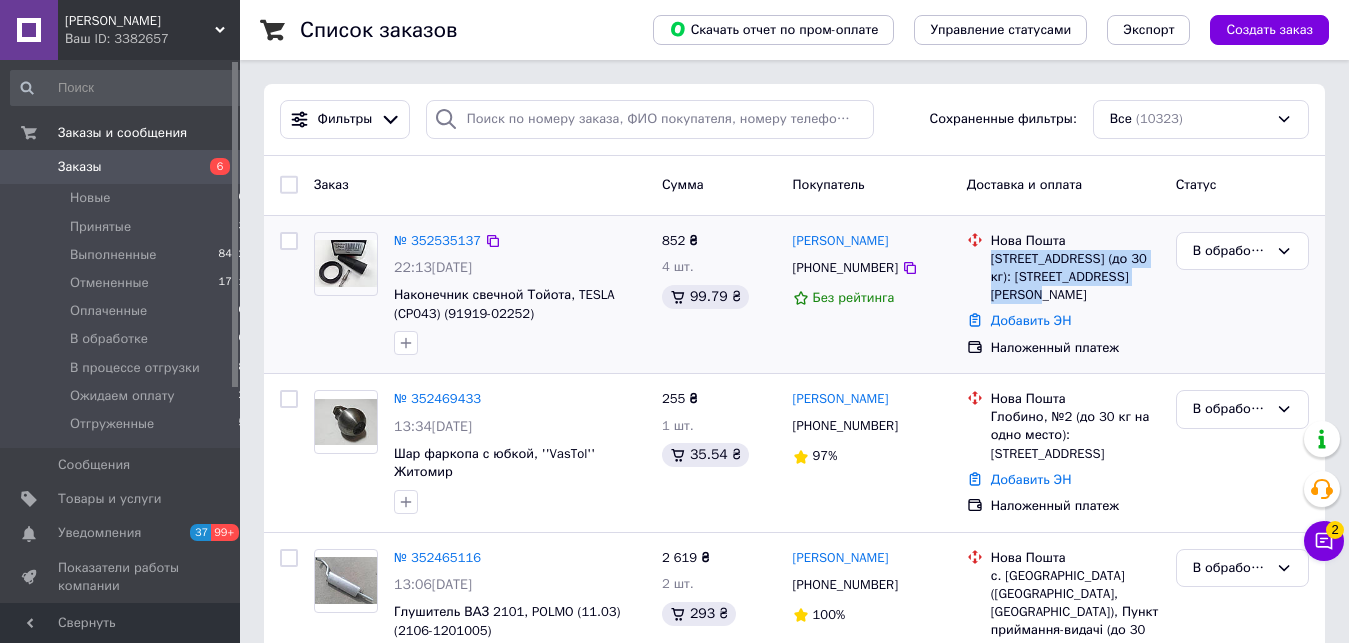 drag, startPoint x: 997, startPoint y: 259, endPoint x: 1151, endPoint y: 285, distance: 156.17938 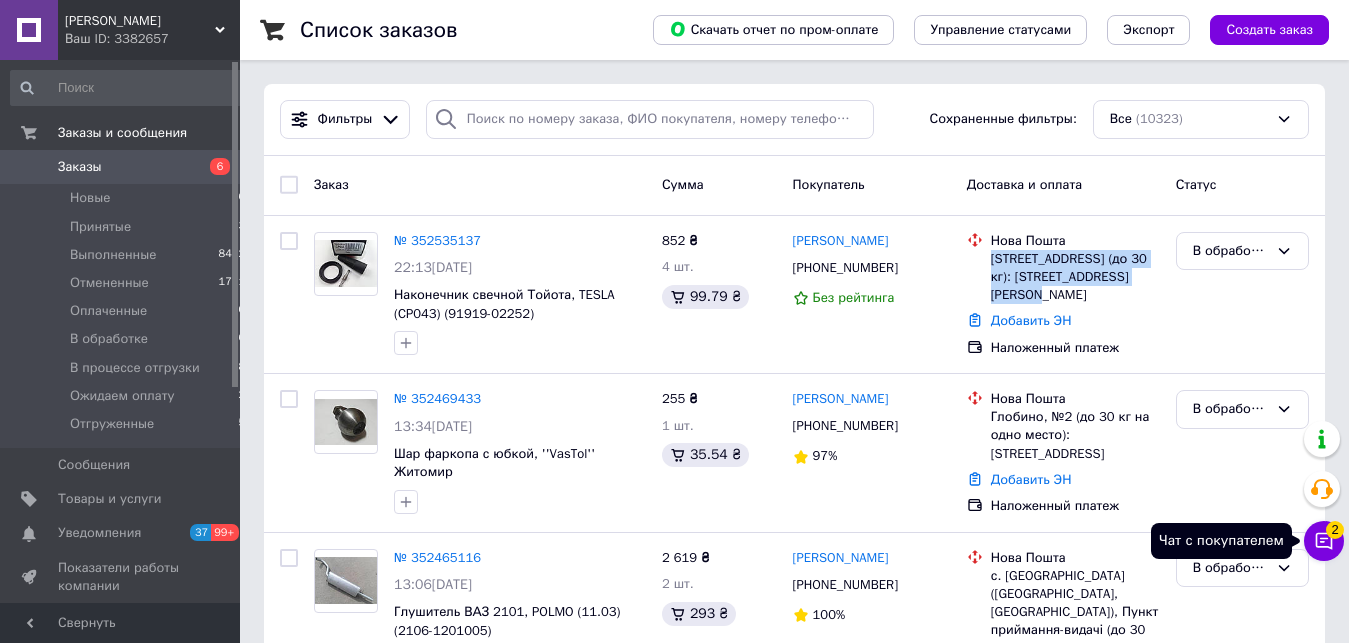 click 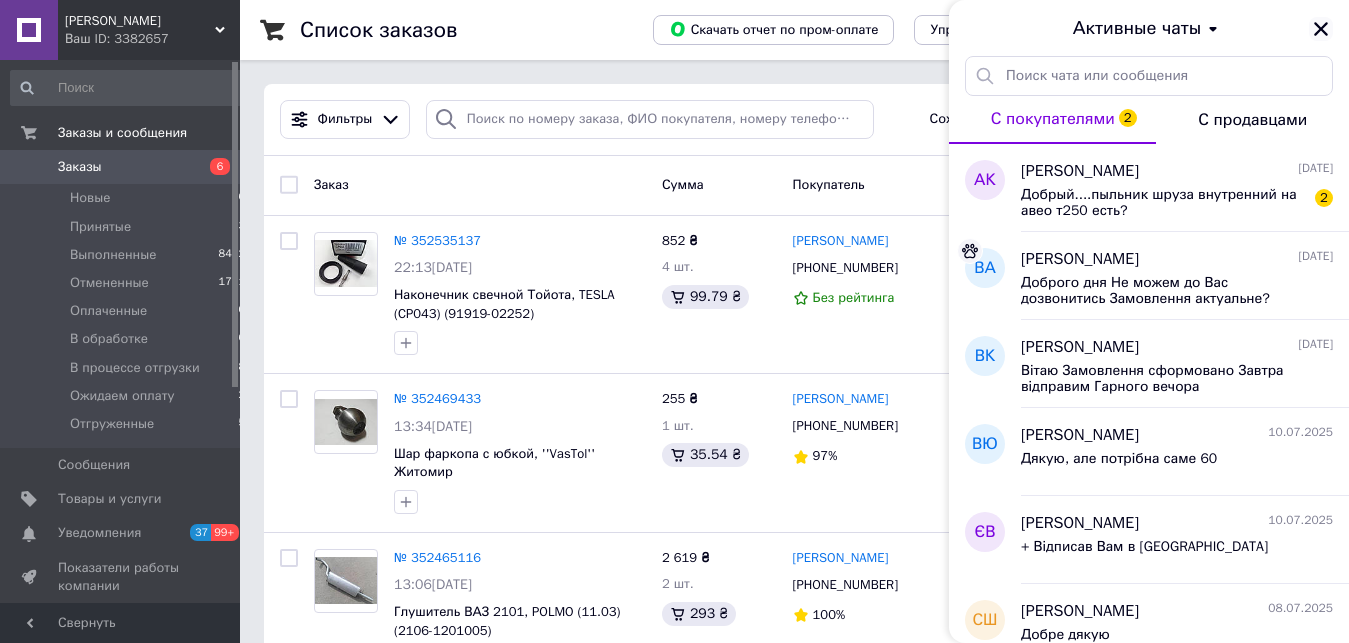 click 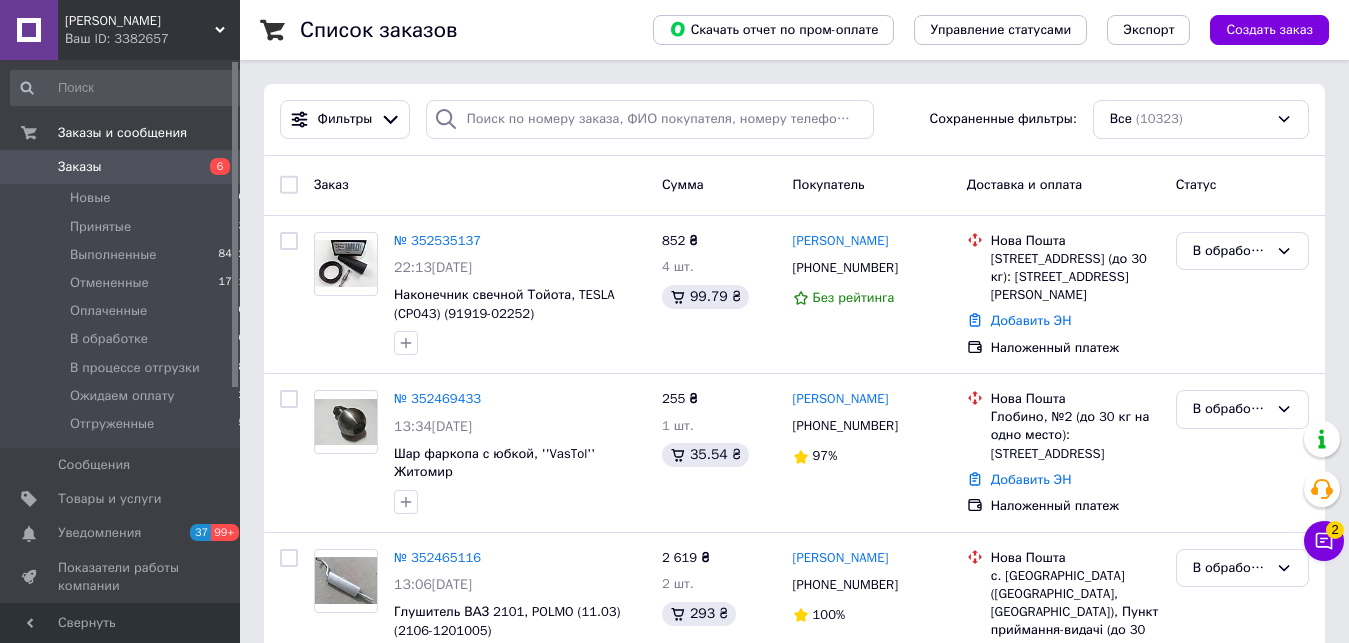click on "[PERSON_NAME]" at bounding box center (140, 21) 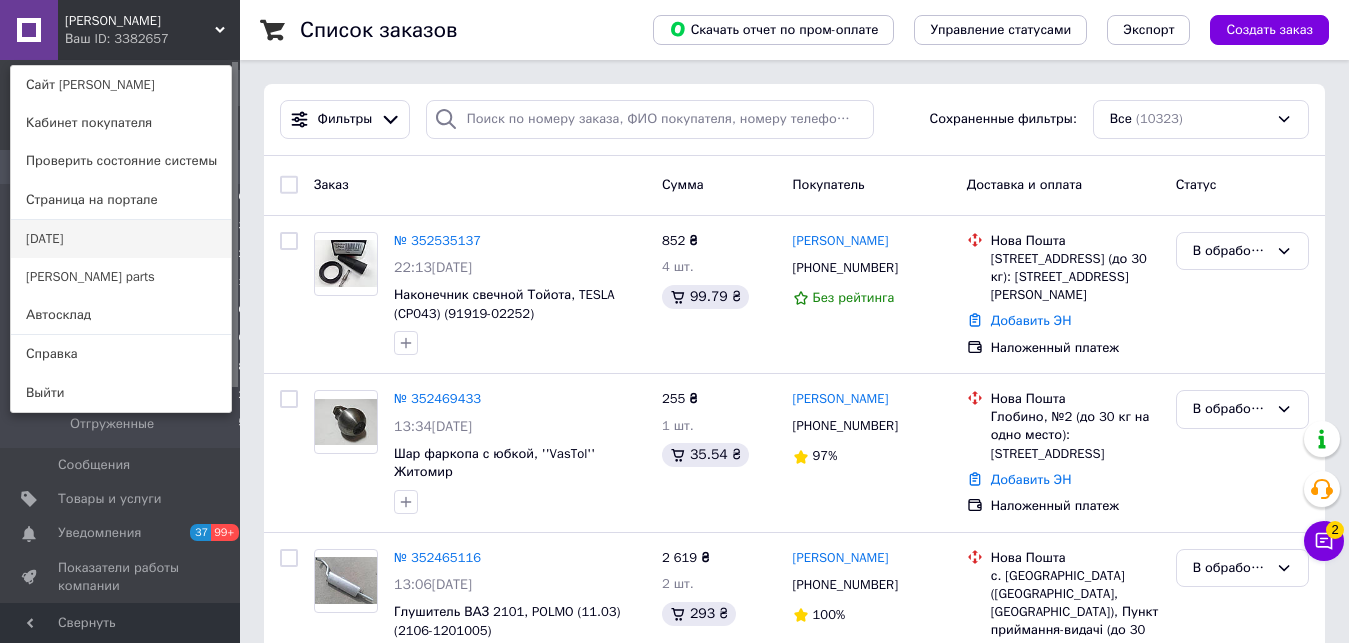 click on "[DATE]" at bounding box center [121, 239] 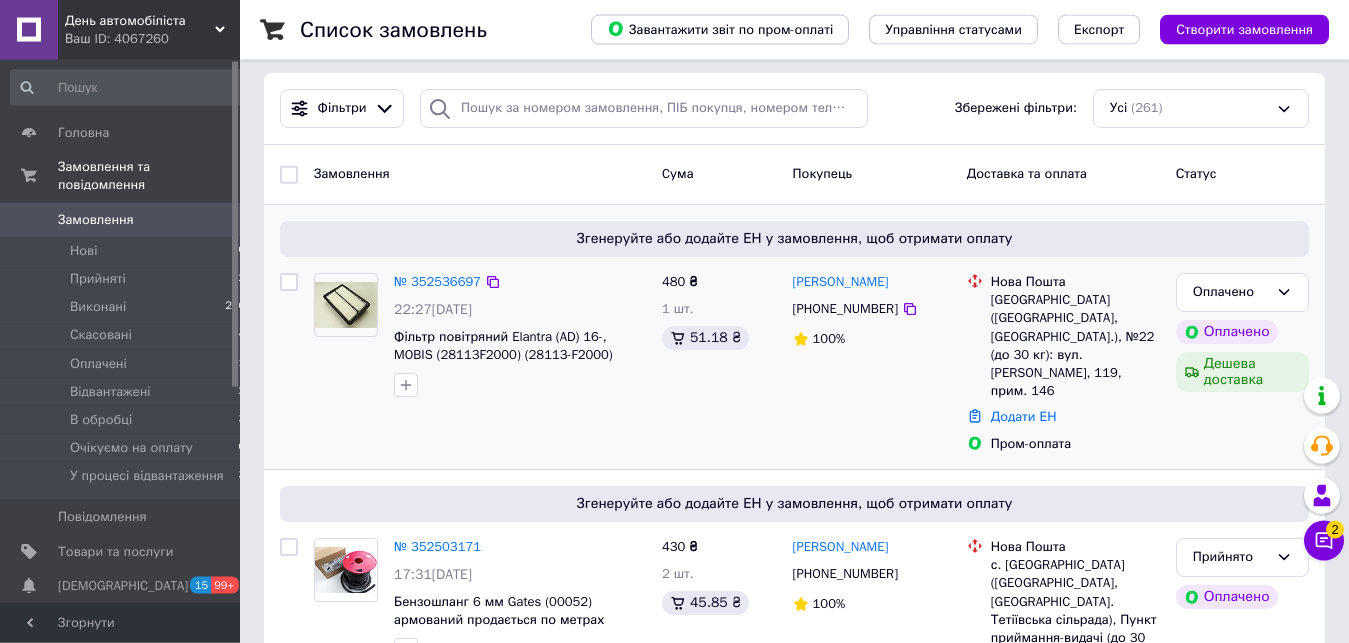 scroll, scrollTop: 204, scrollLeft: 0, axis: vertical 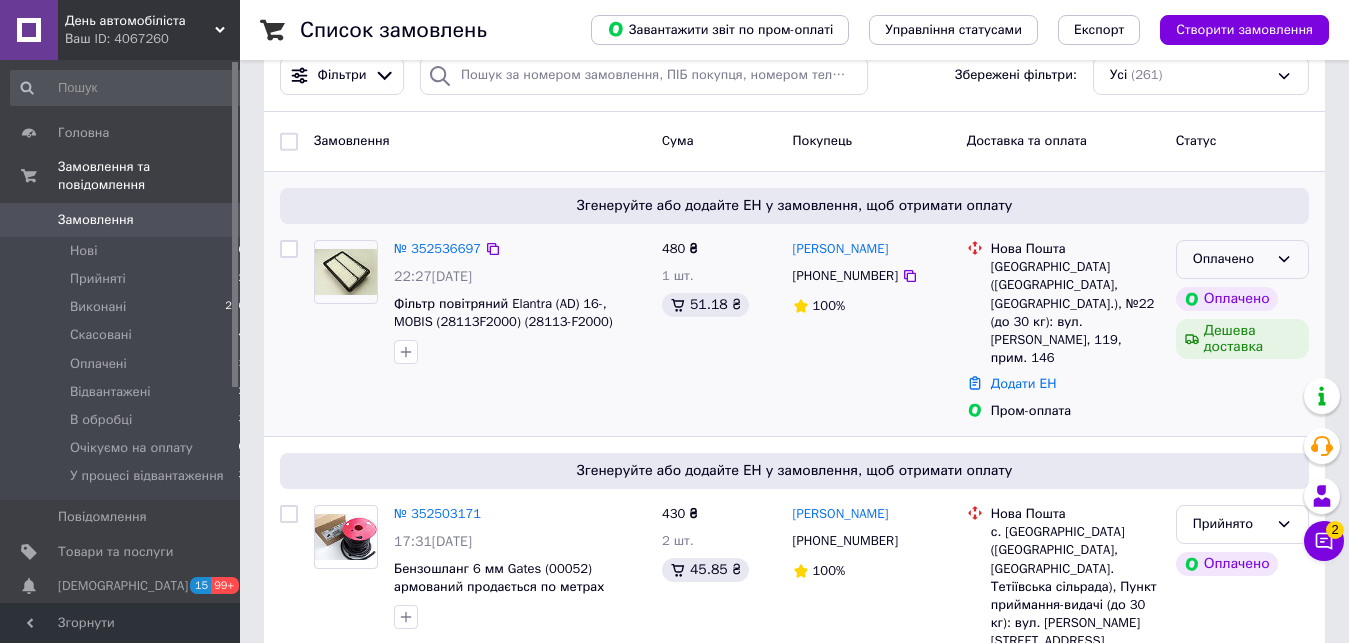 click 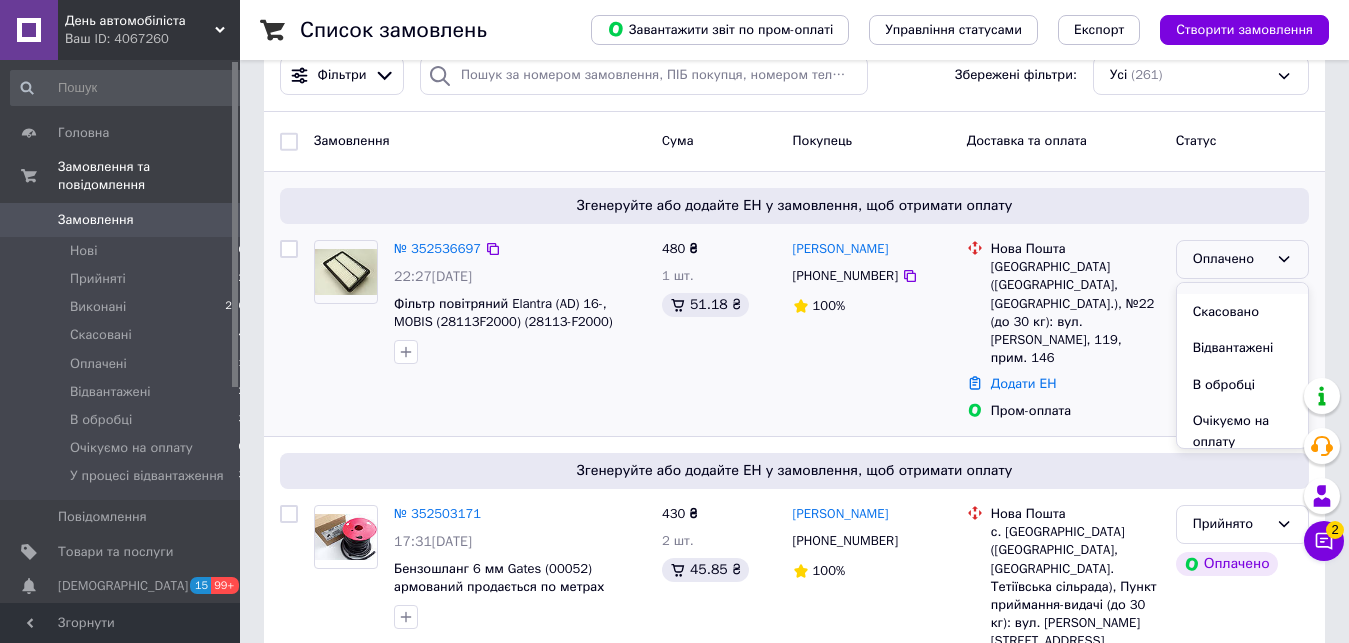 scroll, scrollTop: 102, scrollLeft: 0, axis: vertical 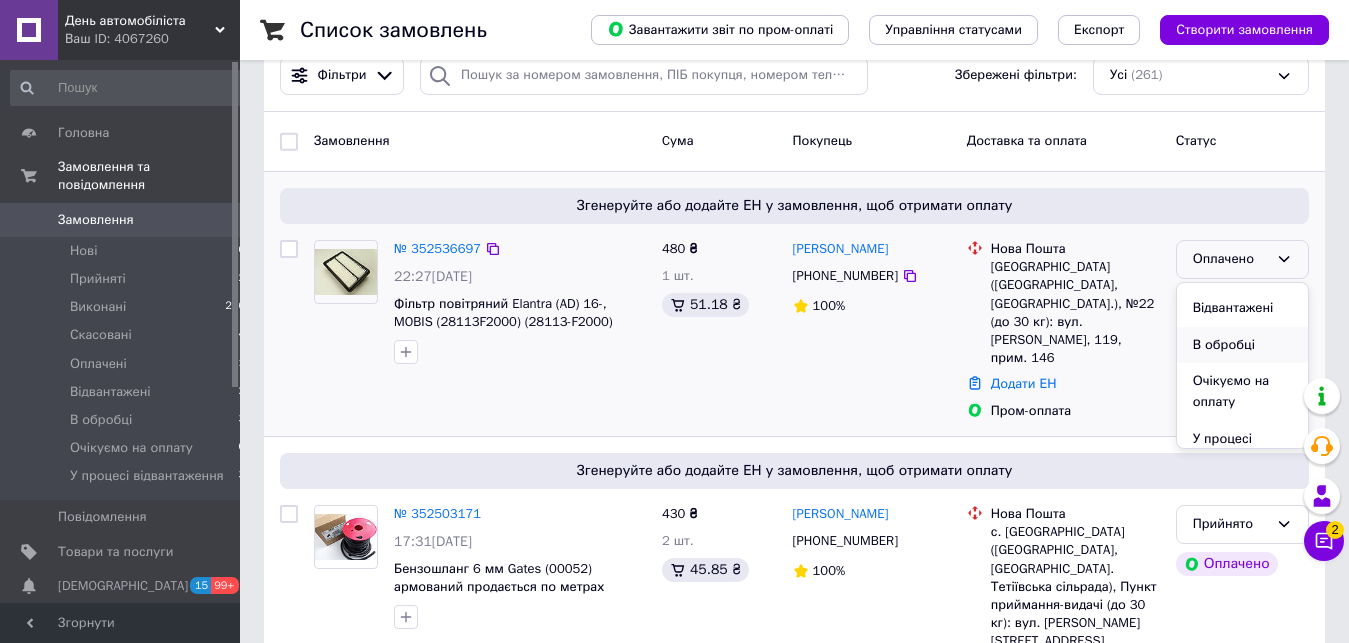 click on "В обробці" at bounding box center (1242, 345) 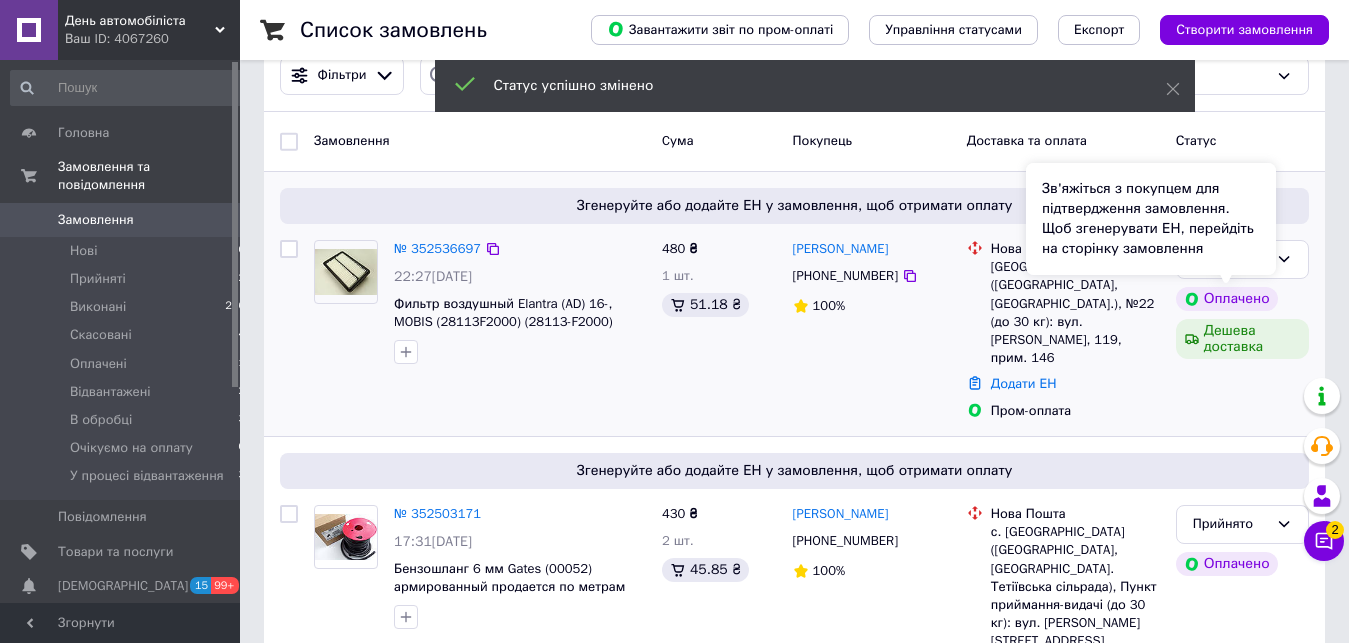 click on "Зв'яжіться з покупцем для підтвердження замовлення.
Щоб згенерувати ЕН, перейдіть на сторінку замовлення" at bounding box center [1151, 219] 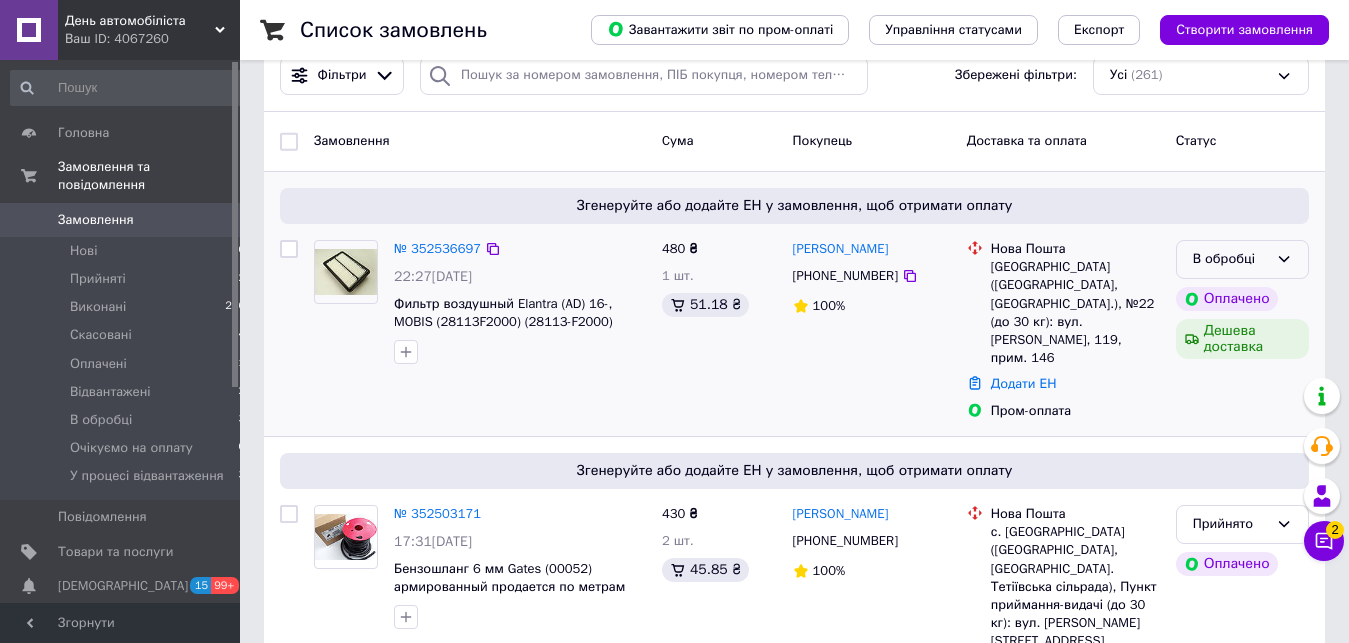 click 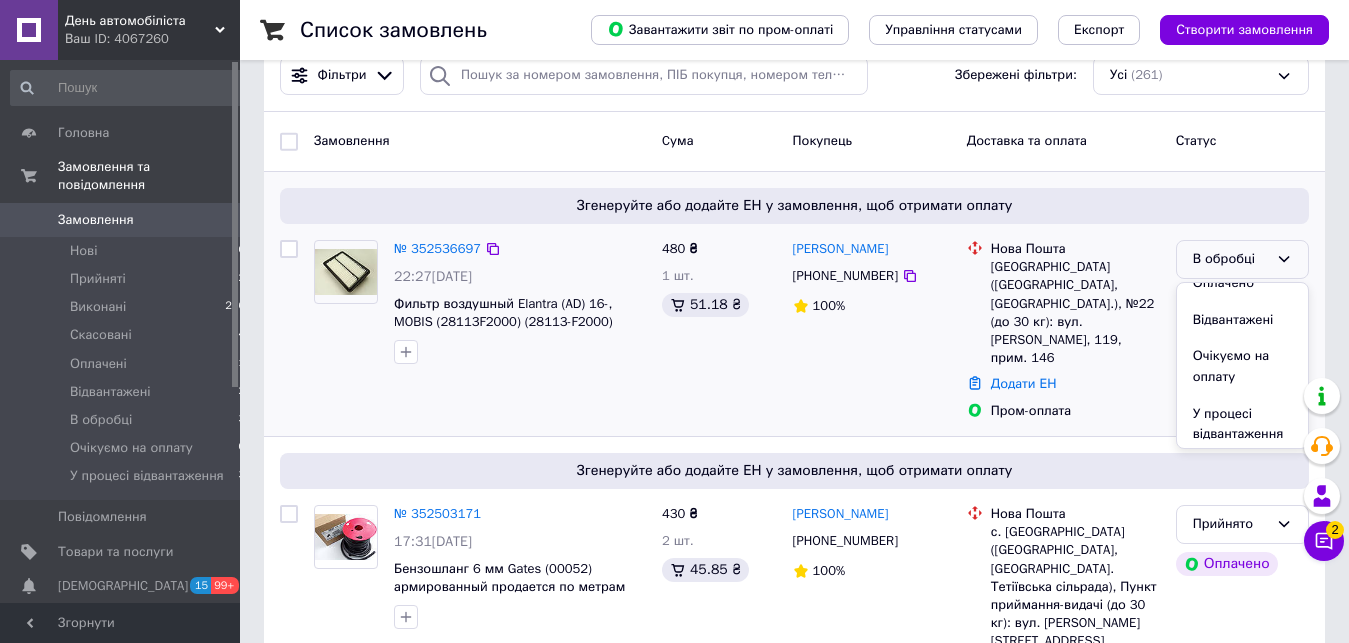 scroll, scrollTop: 152, scrollLeft: 0, axis: vertical 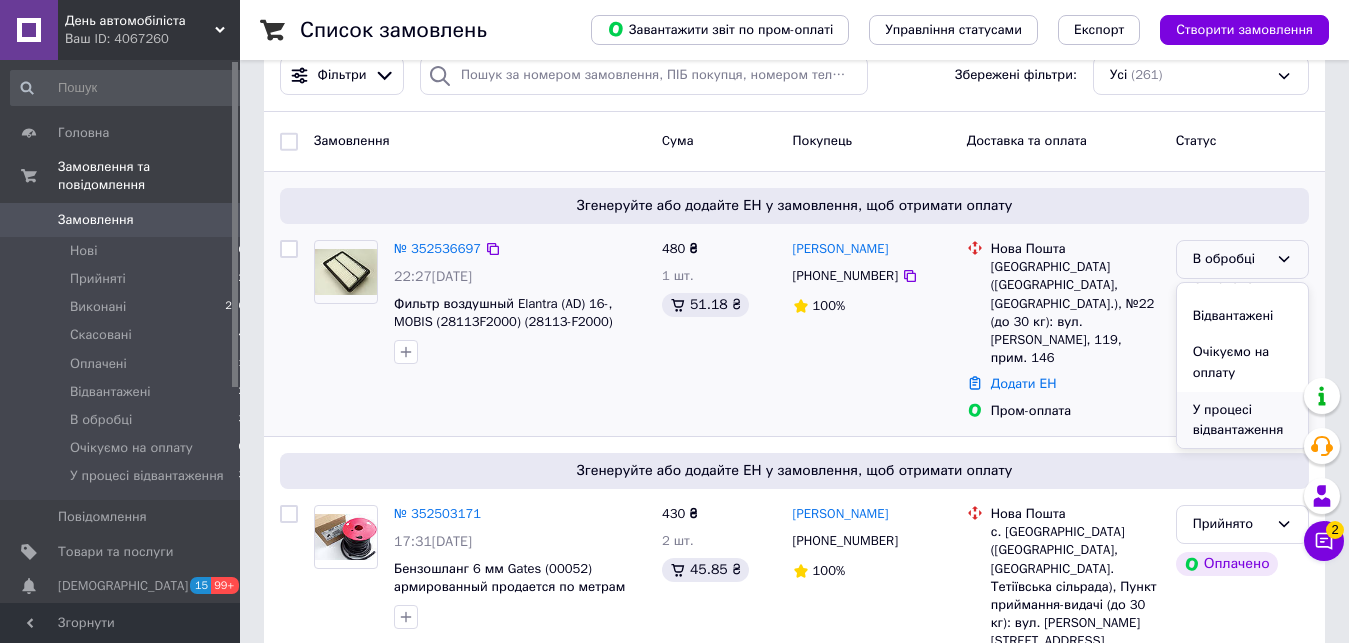 click on "У процесі відвантаження" at bounding box center [1242, 420] 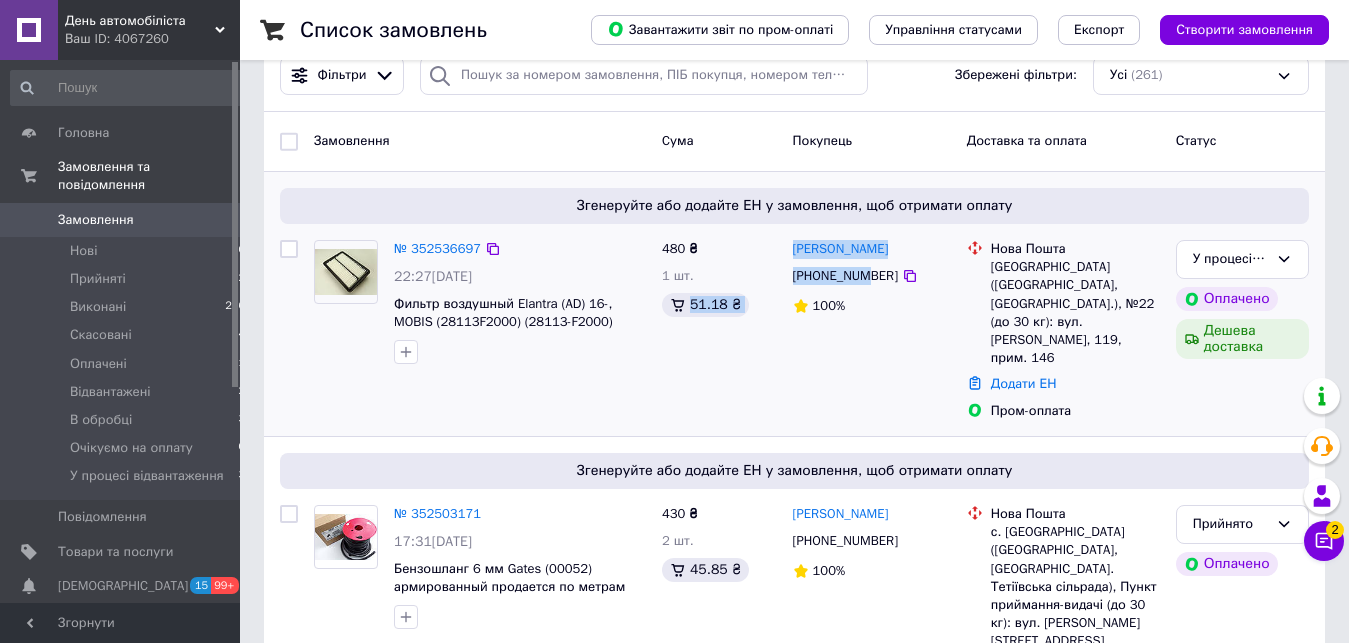 drag, startPoint x: 782, startPoint y: 236, endPoint x: 867, endPoint y: 268, distance: 90.824005 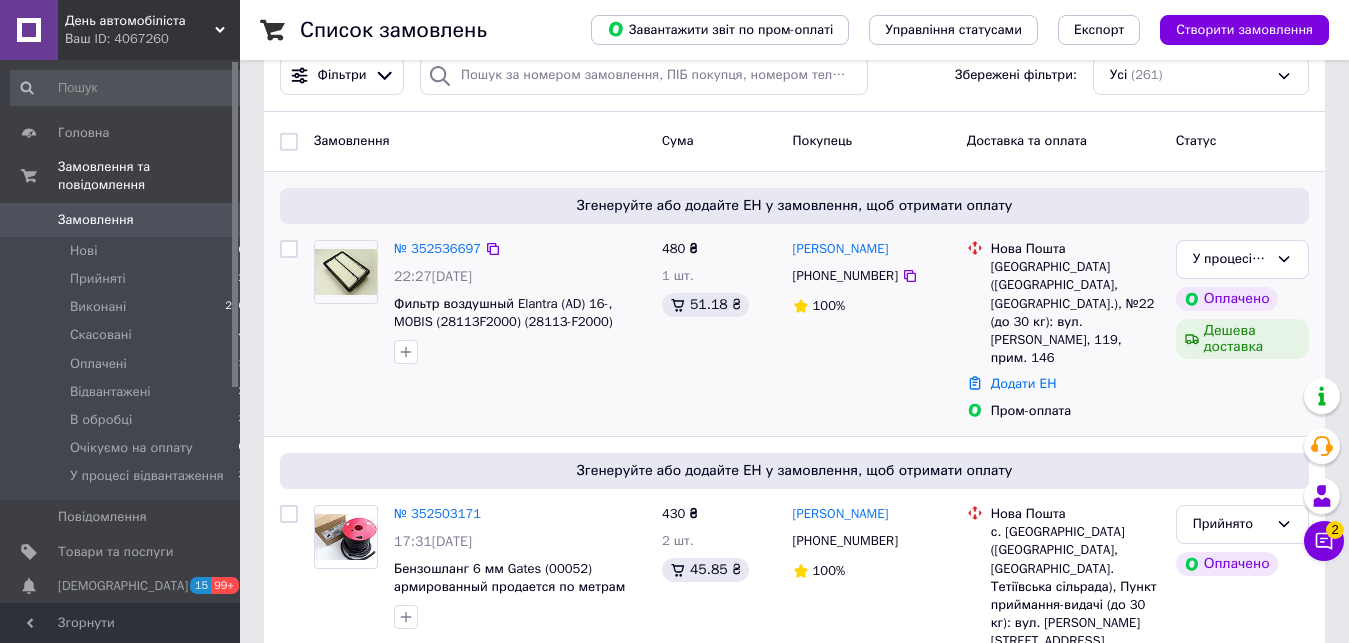 click on "Згенеруйте або додайте ЕН у замовлення, щоб отримати оплату № 352536697 22:27, 13.07.2025 Фильтр воздушный Elantra (AD) 16-, MOBIS (28113F2000) (28113-F2000) 480 ₴ 1 шт. 51.18 ₴ Юлия Самойлик +380684521322 100% Нова Пошта Запоріжжя (Запорізька обл., Запорізький р-н.), №22 (до 30 кг): вул. Чарівна, 119, прим. 146 Додати ЕН Пром-оплата У процесі відвантаження Оплачено Дешева доставка" at bounding box center [794, 304] 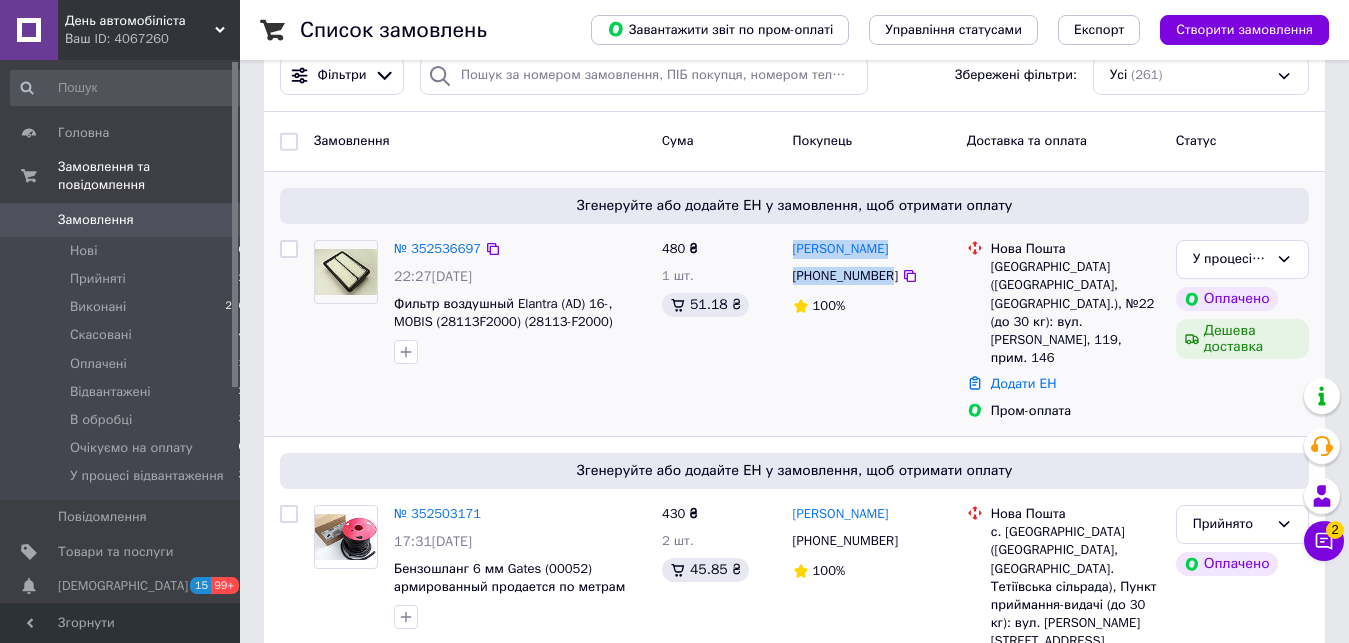 drag, startPoint x: 810, startPoint y: 241, endPoint x: 885, endPoint y: 280, distance: 84.53402 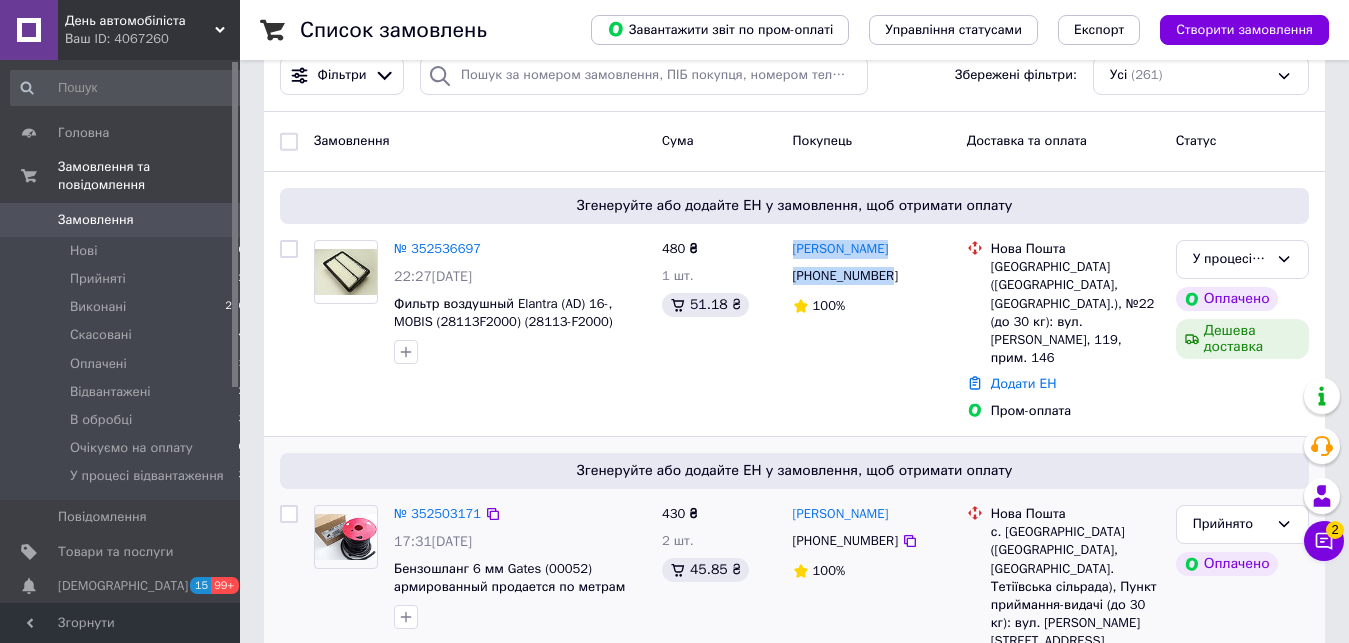 copy on "Юлия Самойлик +380684521322" 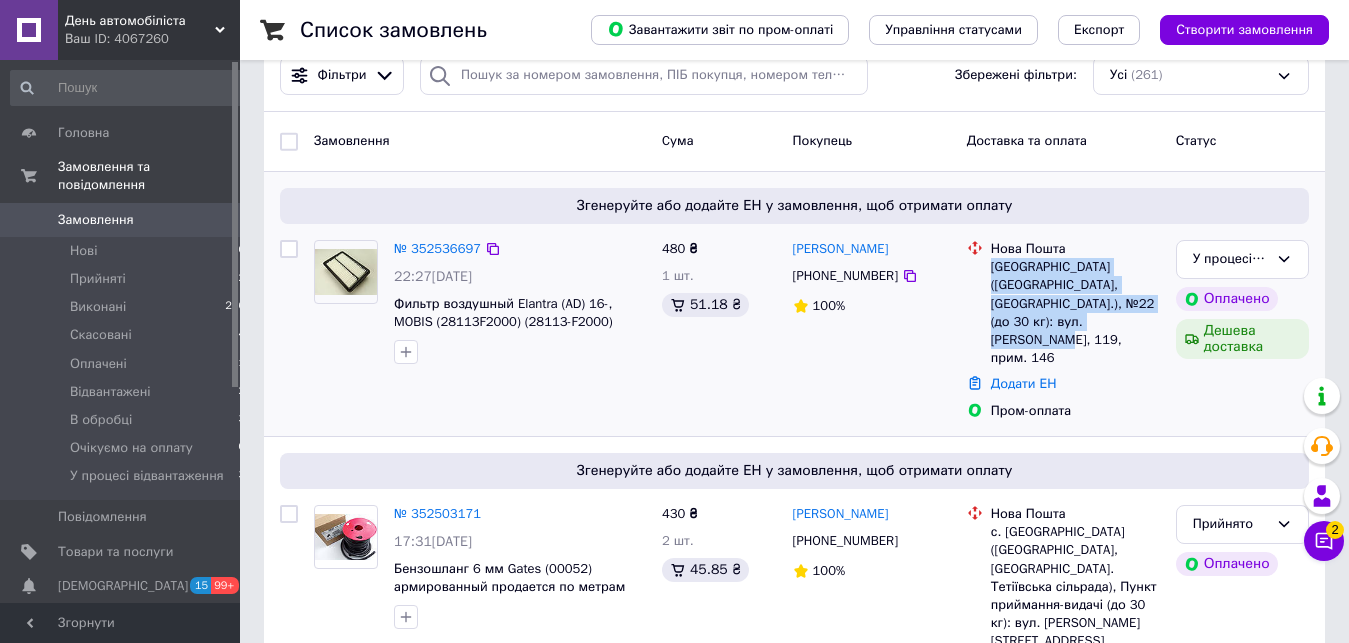 drag, startPoint x: 989, startPoint y: 267, endPoint x: 1130, endPoint y: 321, distance: 150.98676 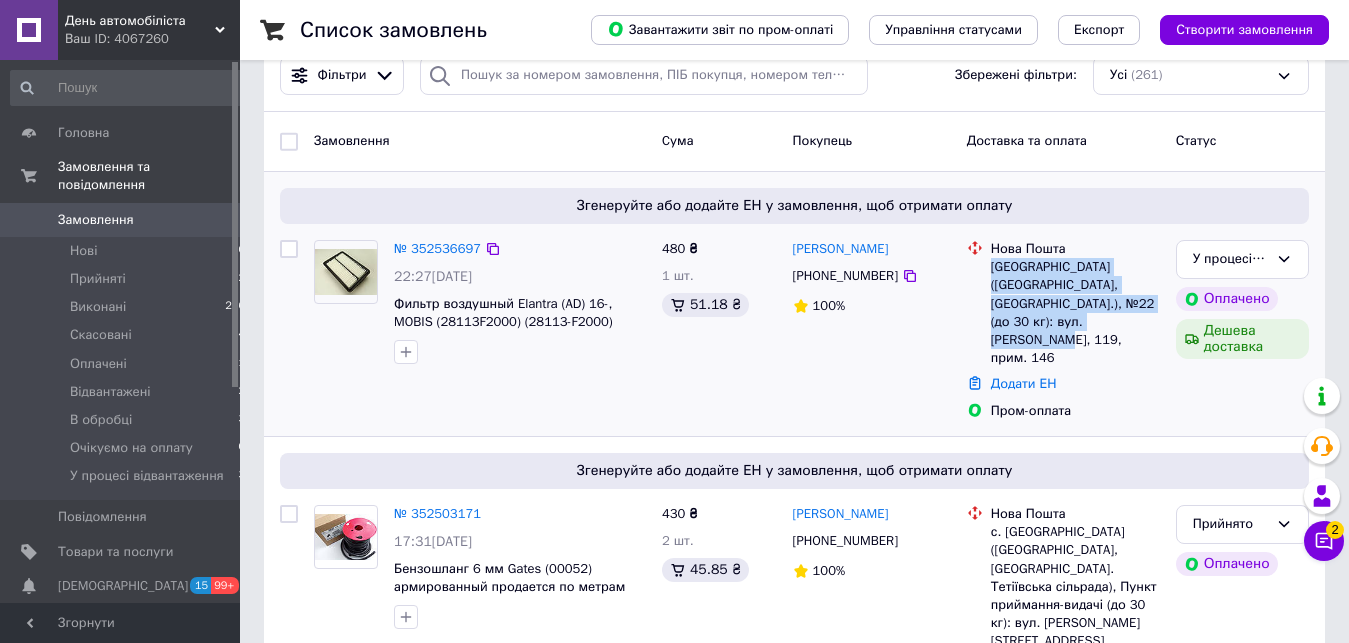 click on "Нова Пошта Запоріжжя (Запорізька обл., Запорізький р-н.), №22 (до 30 кг): вул. Чарівна, 119, прим. 146" at bounding box center (1075, 303) 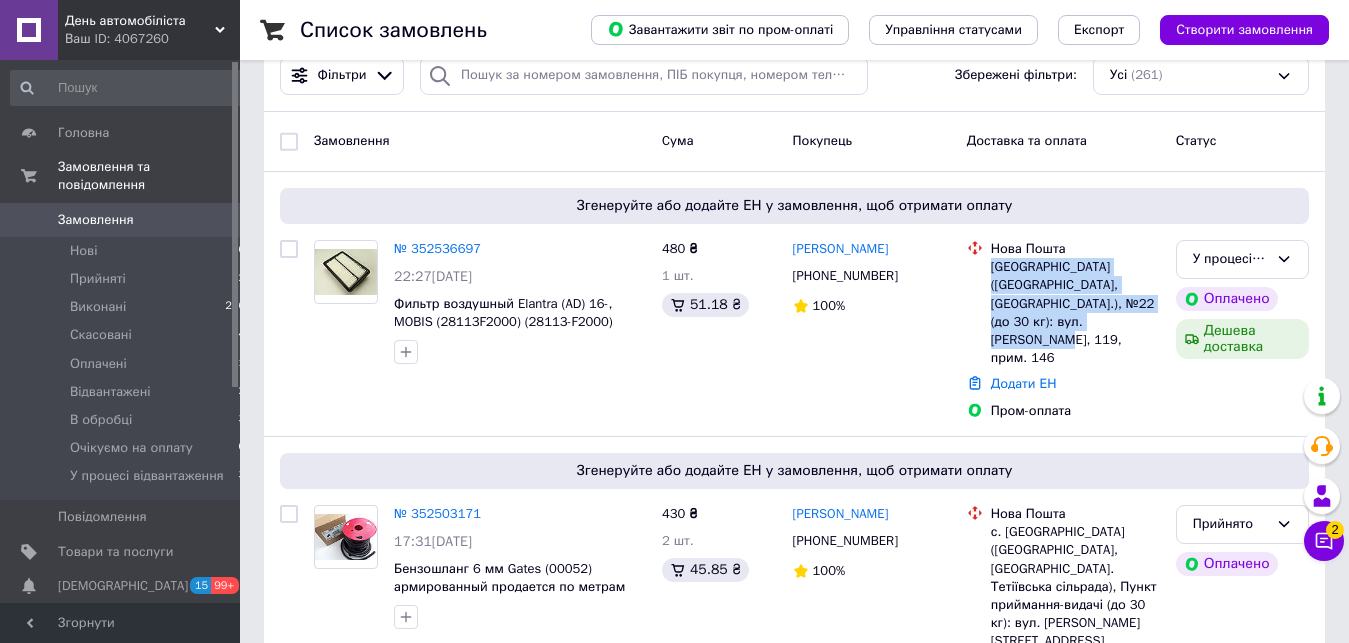 click on "Ваш ID: 4067260" at bounding box center (152, 39) 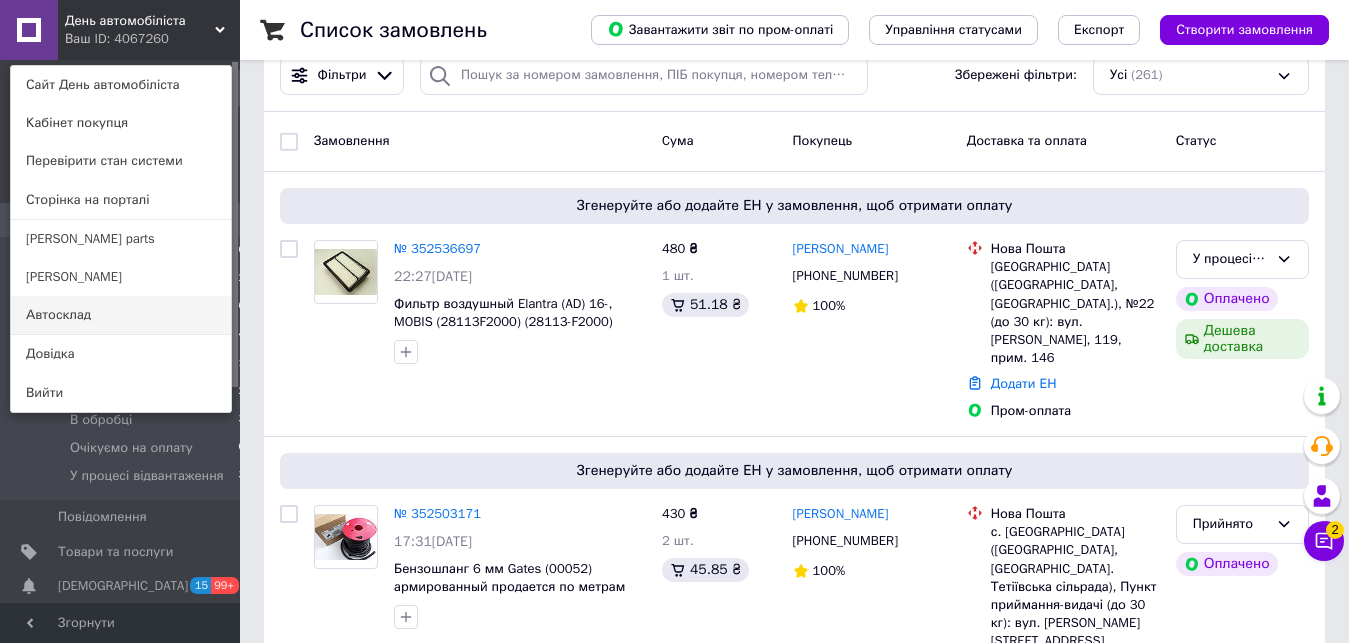click on "Автосклад" at bounding box center (121, 315) 